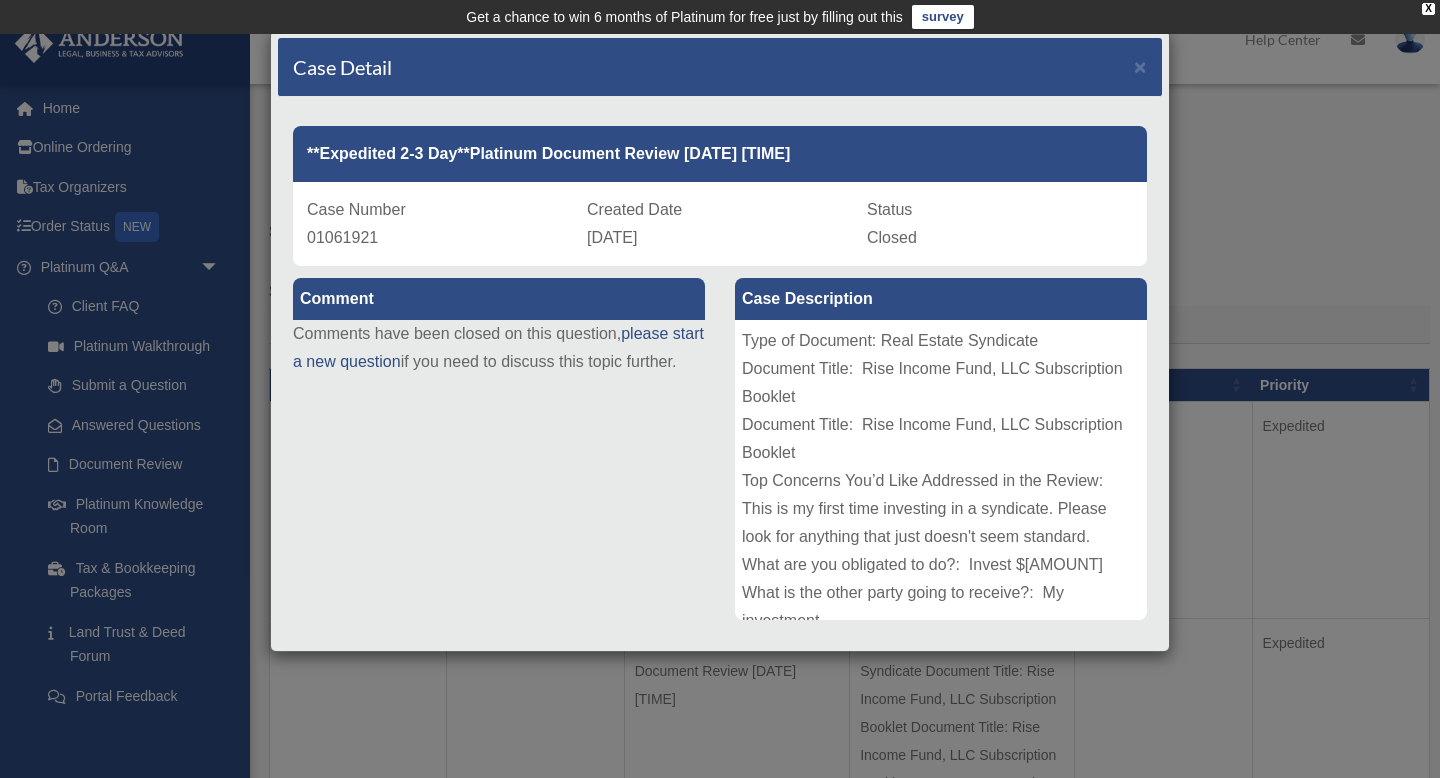 scroll, scrollTop: 0, scrollLeft: 0, axis: both 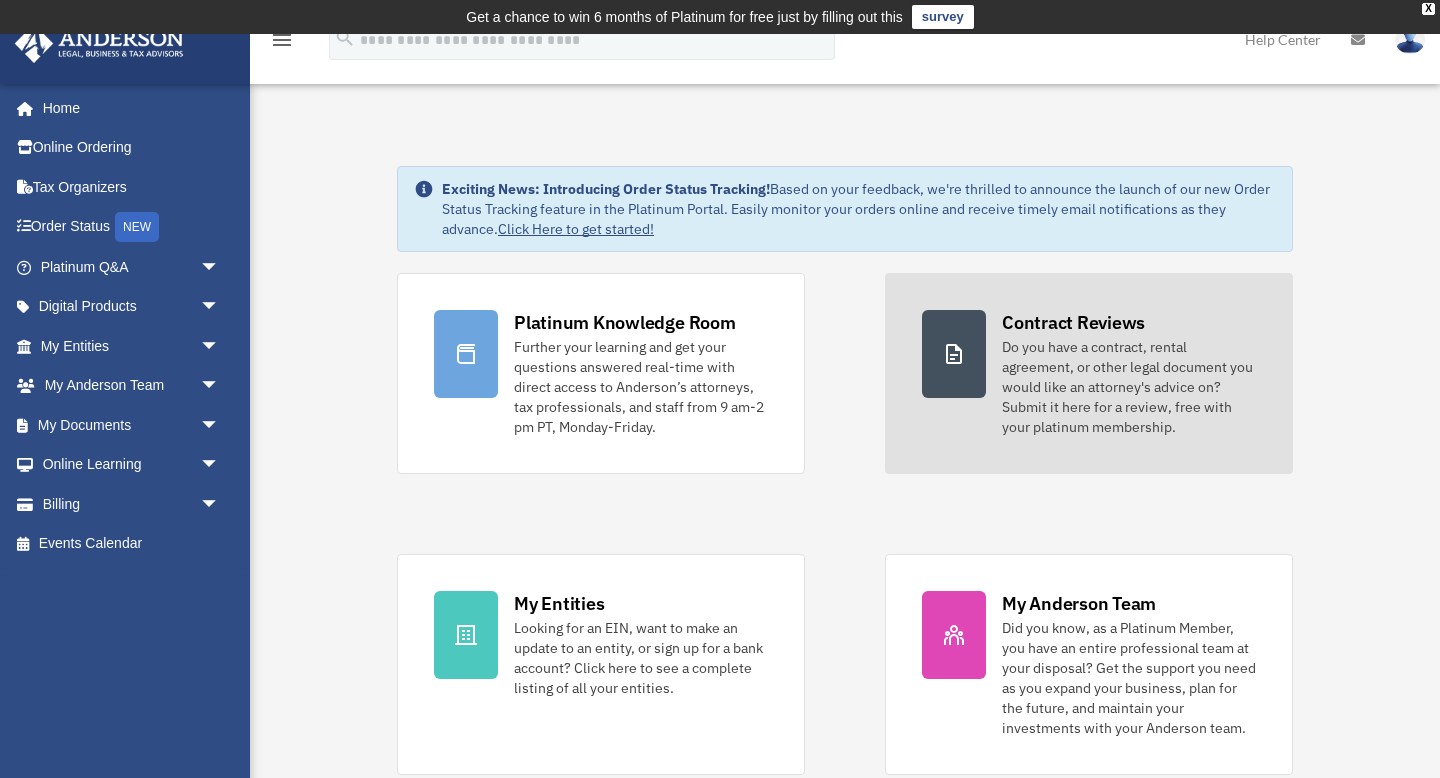 click on "Do you have a contract, rental agreement, or other legal document you would like an attorney's advice on?  Submit it here for a  review, free with your platinum membership." at bounding box center [1129, 387] 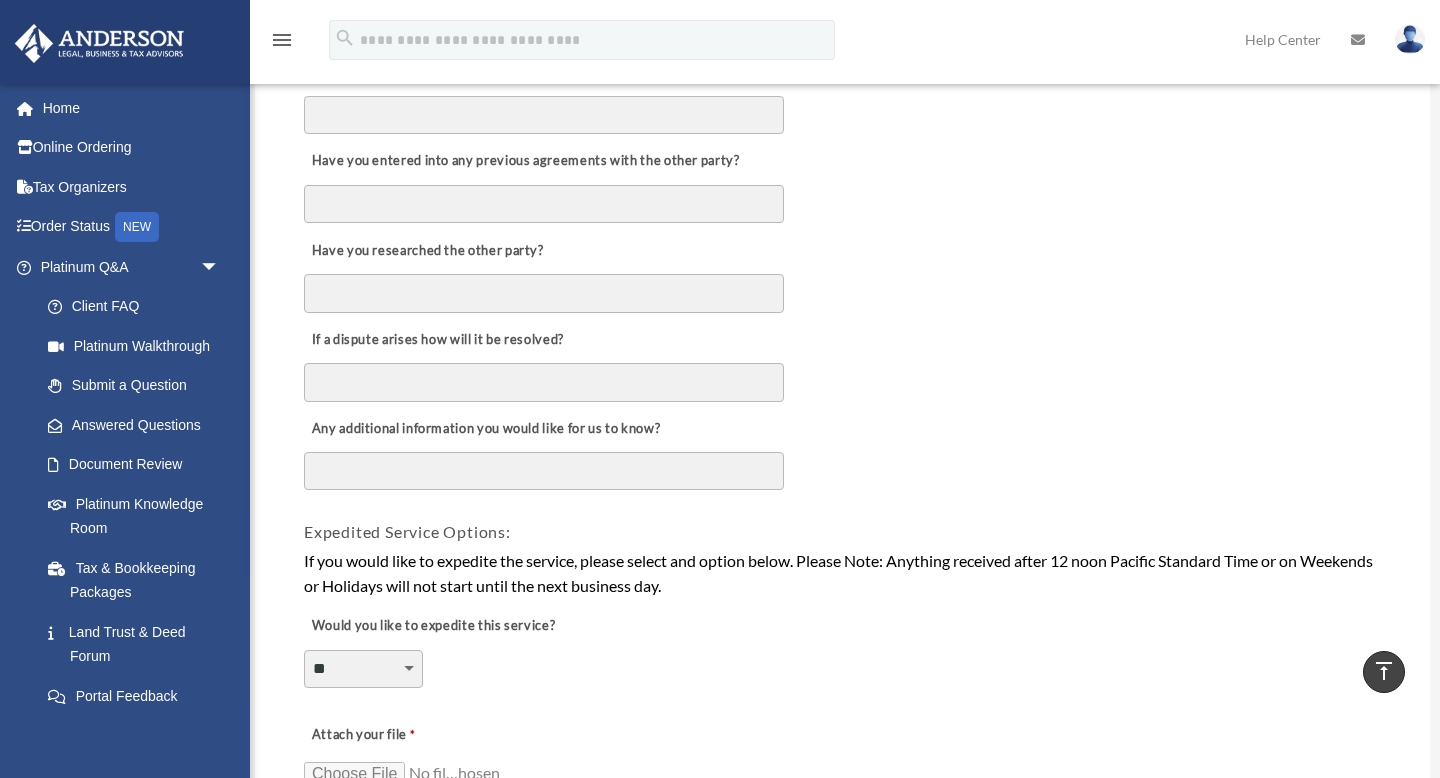 scroll, scrollTop: 970, scrollLeft: 0, axis: vertical 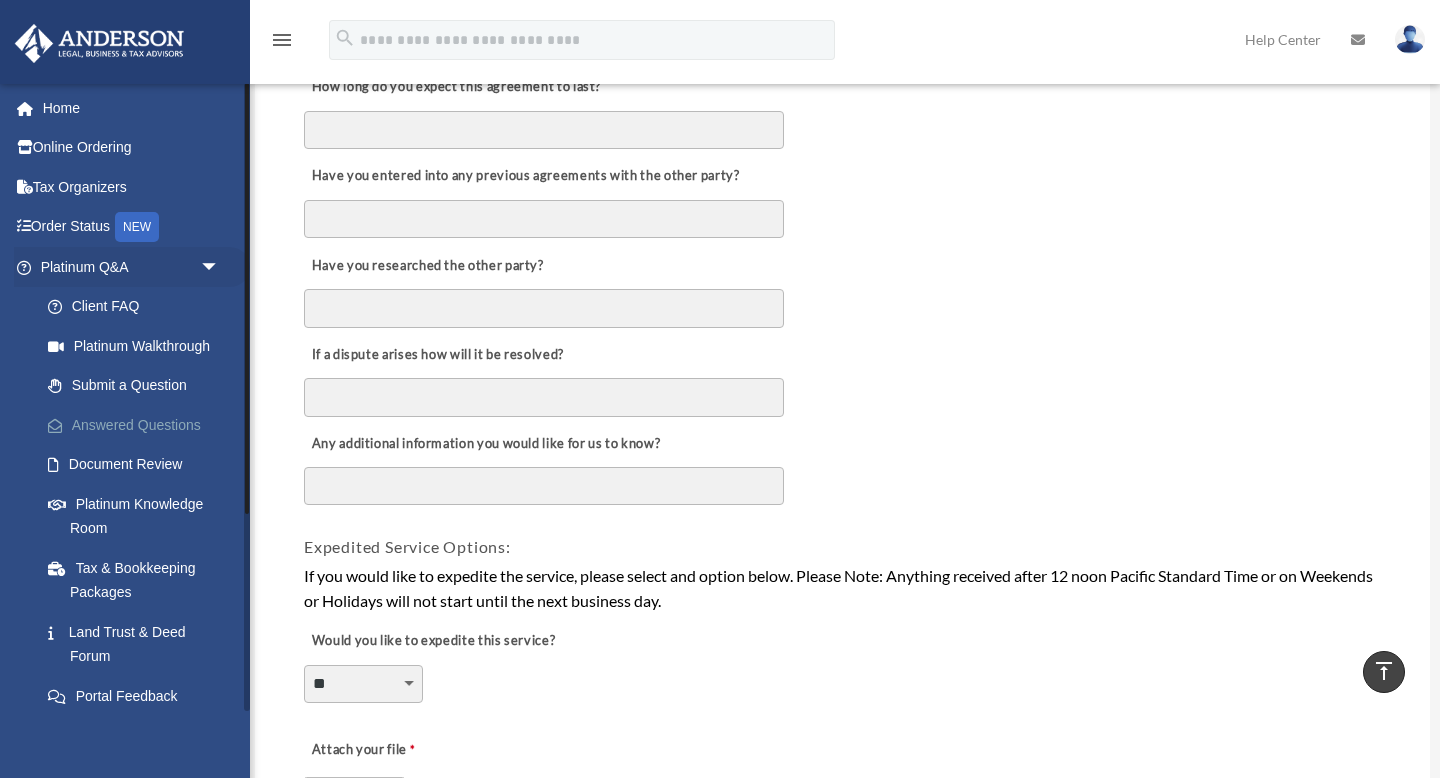 click on "Answered Questions" at bounding box center (139, 425) 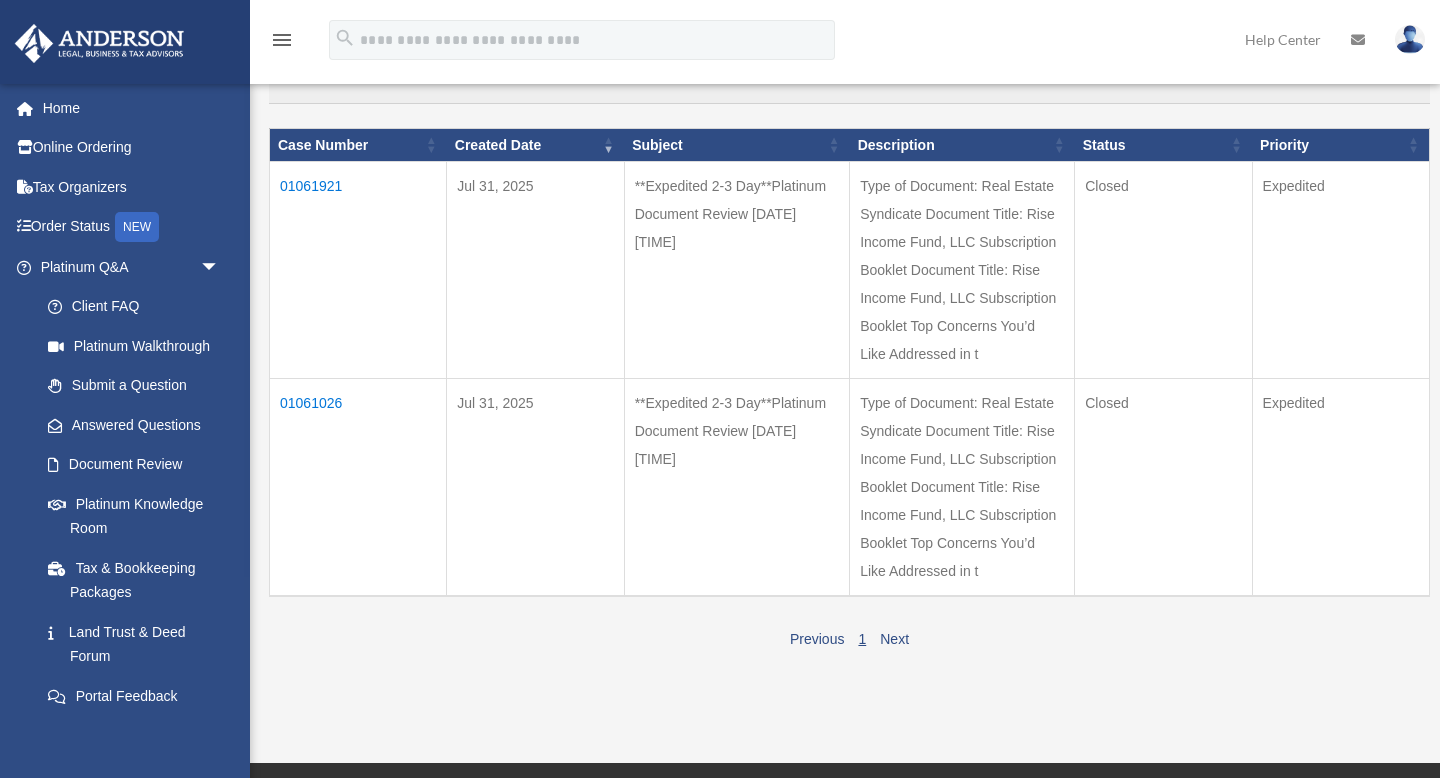 scroll, scrollTop: 246, scrollLeft: 0, axis: vertical 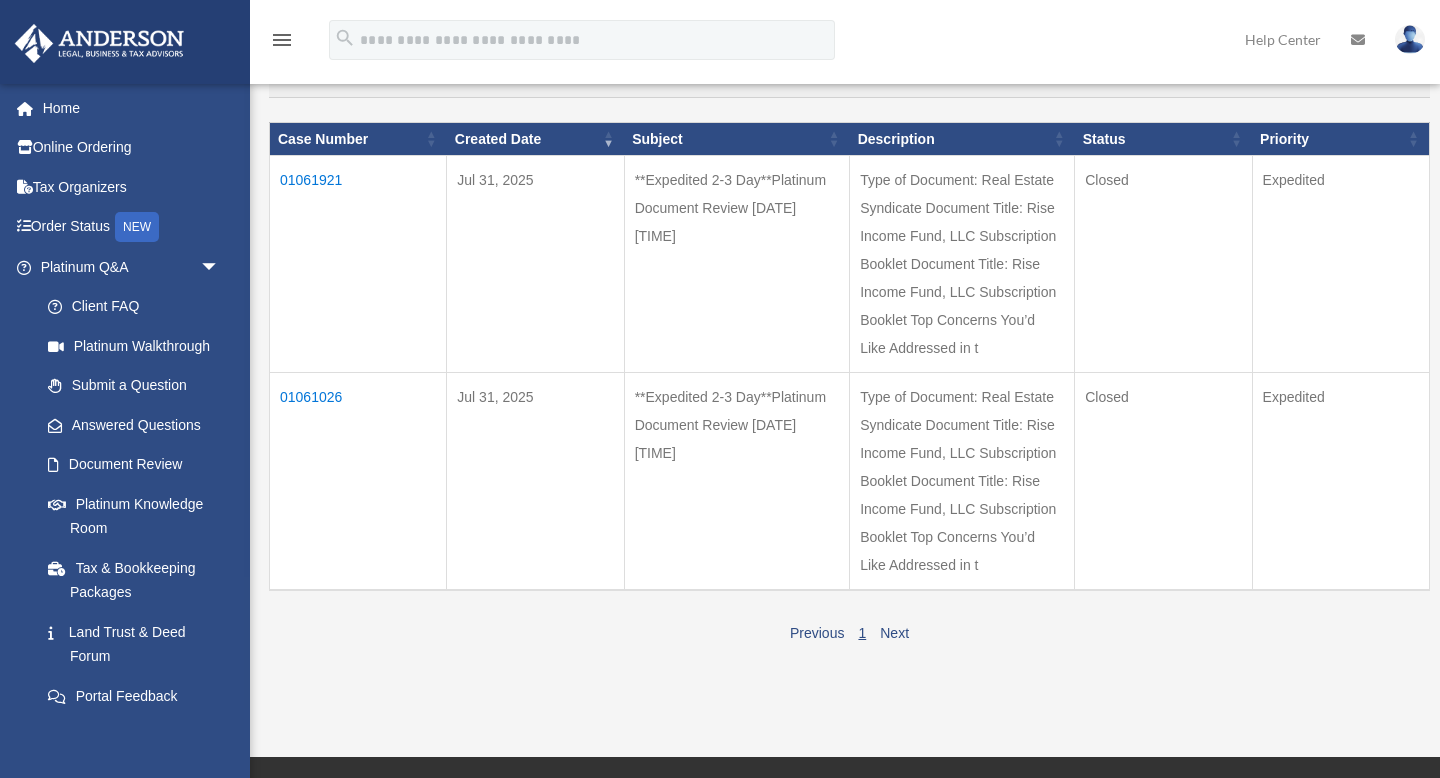 click on "01061026" at bounding box center [358, 482] 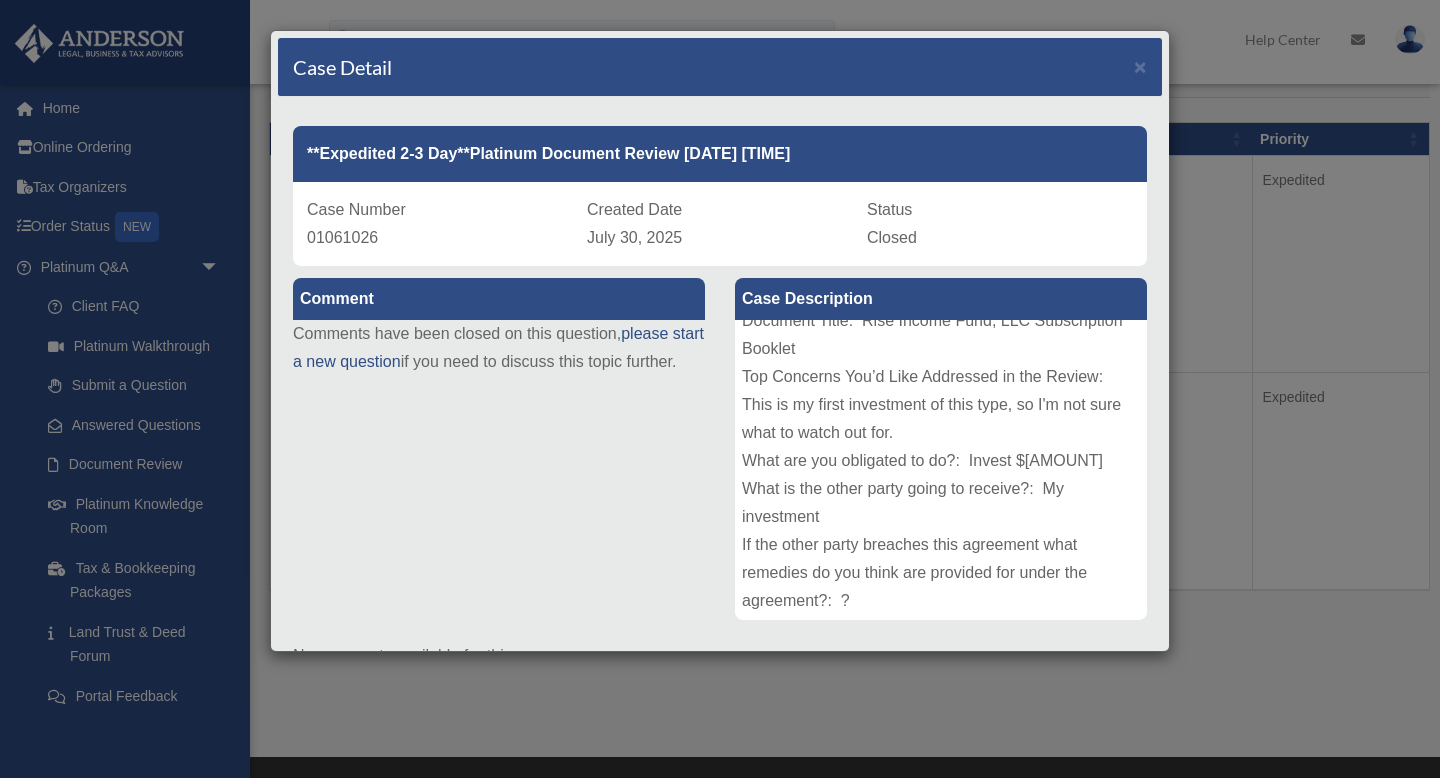scroll, scrollTop: 0, scrollLeft: 0, axis: both 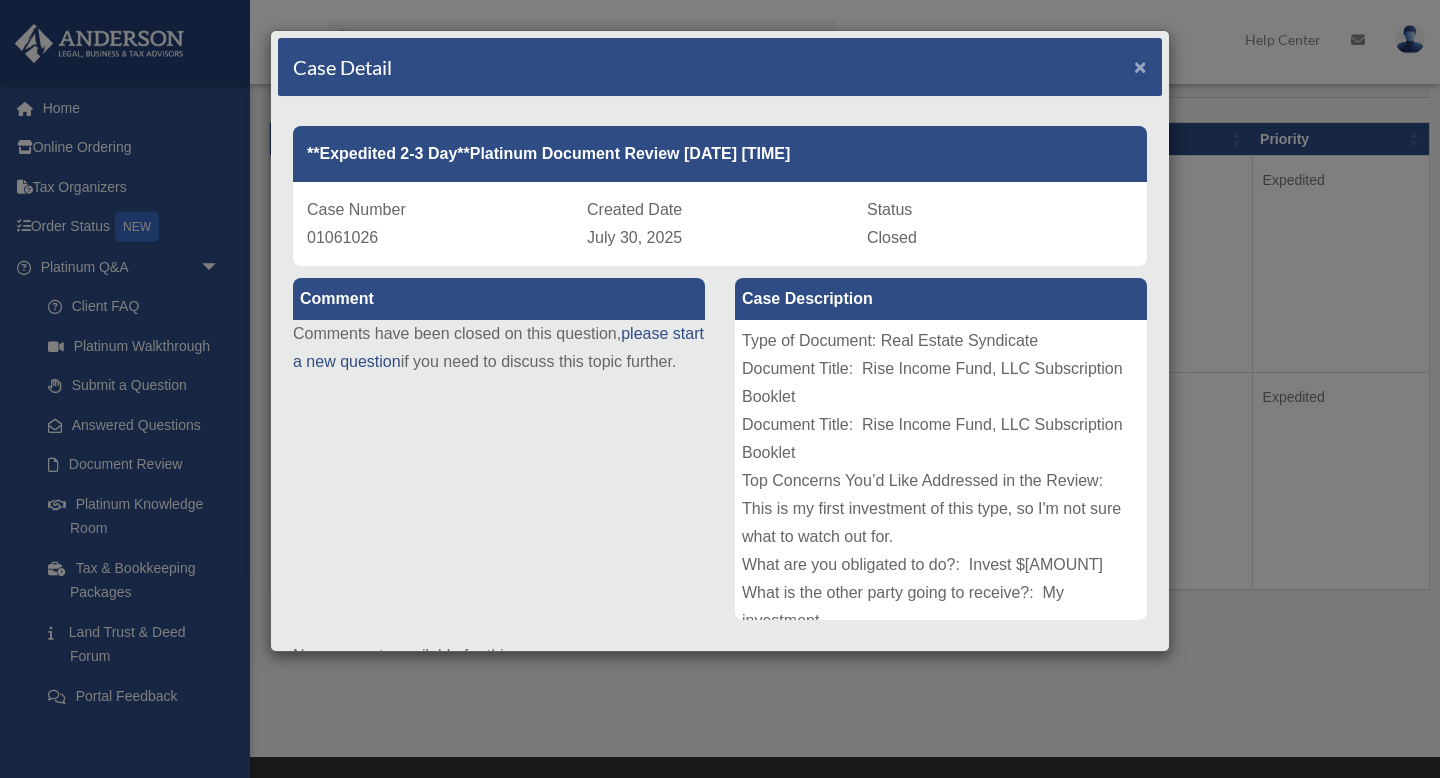 click on "×" at bounding box center [1140, 66] 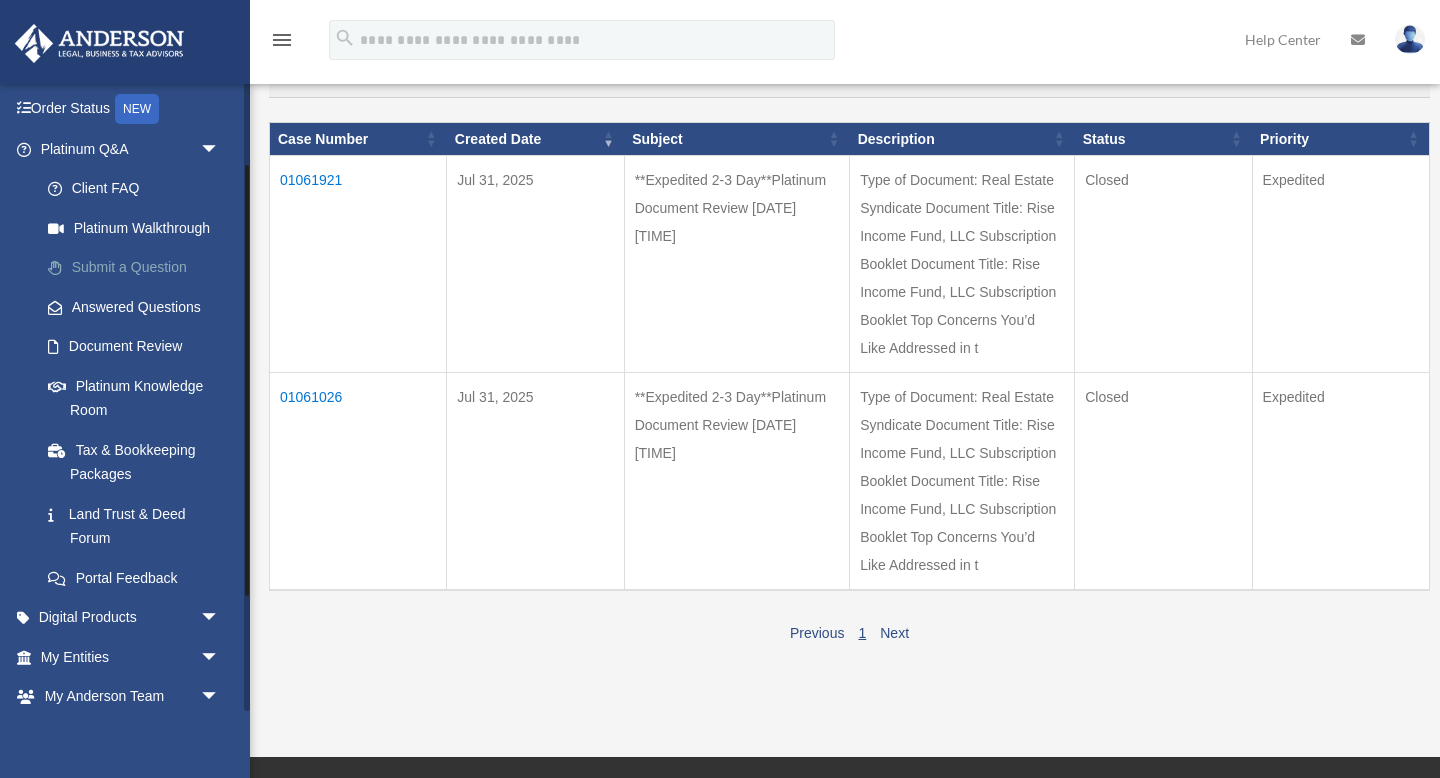 scroll, scrollTop: 120, scrollLeft: 0, axis: vertical 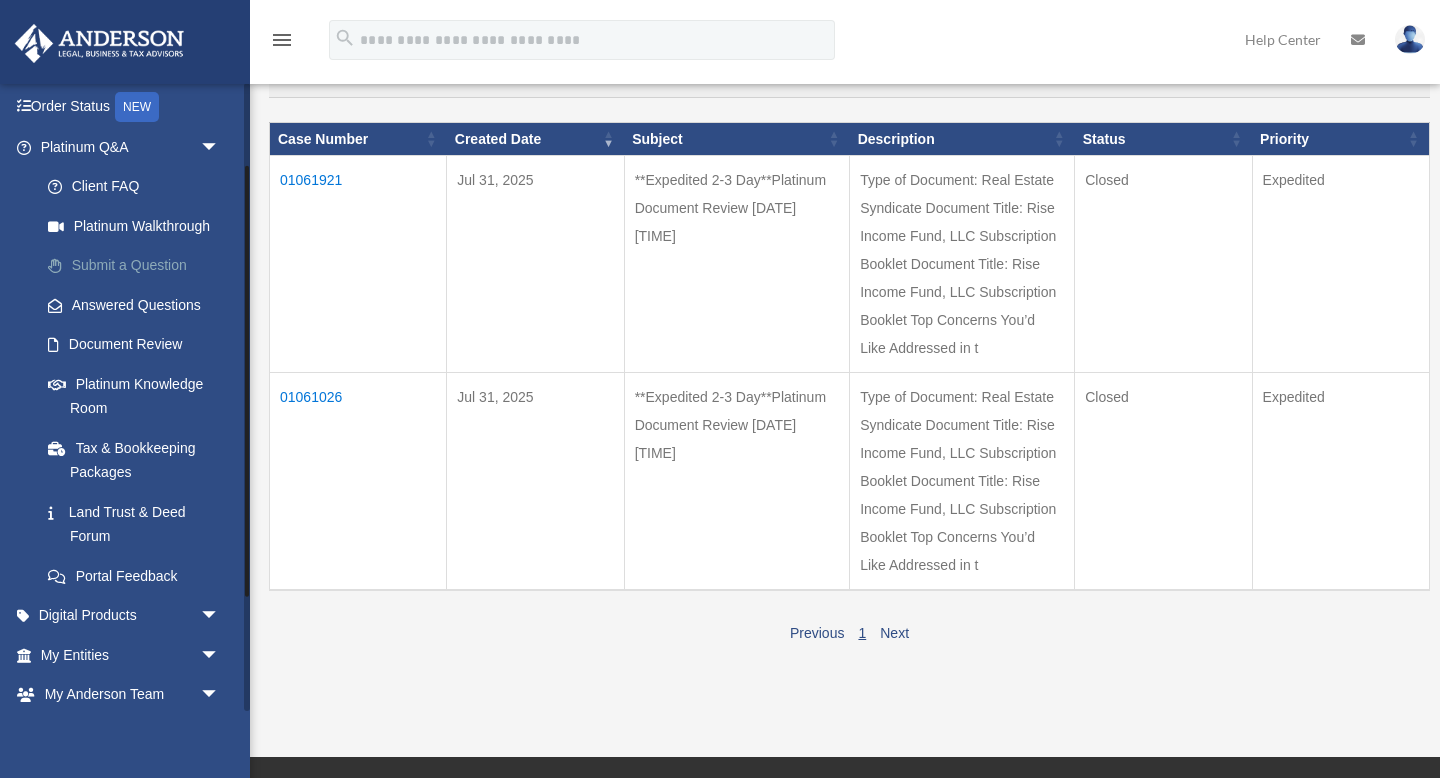 click on "Platinum Knowledge Room" at bounding box center [139, 396] 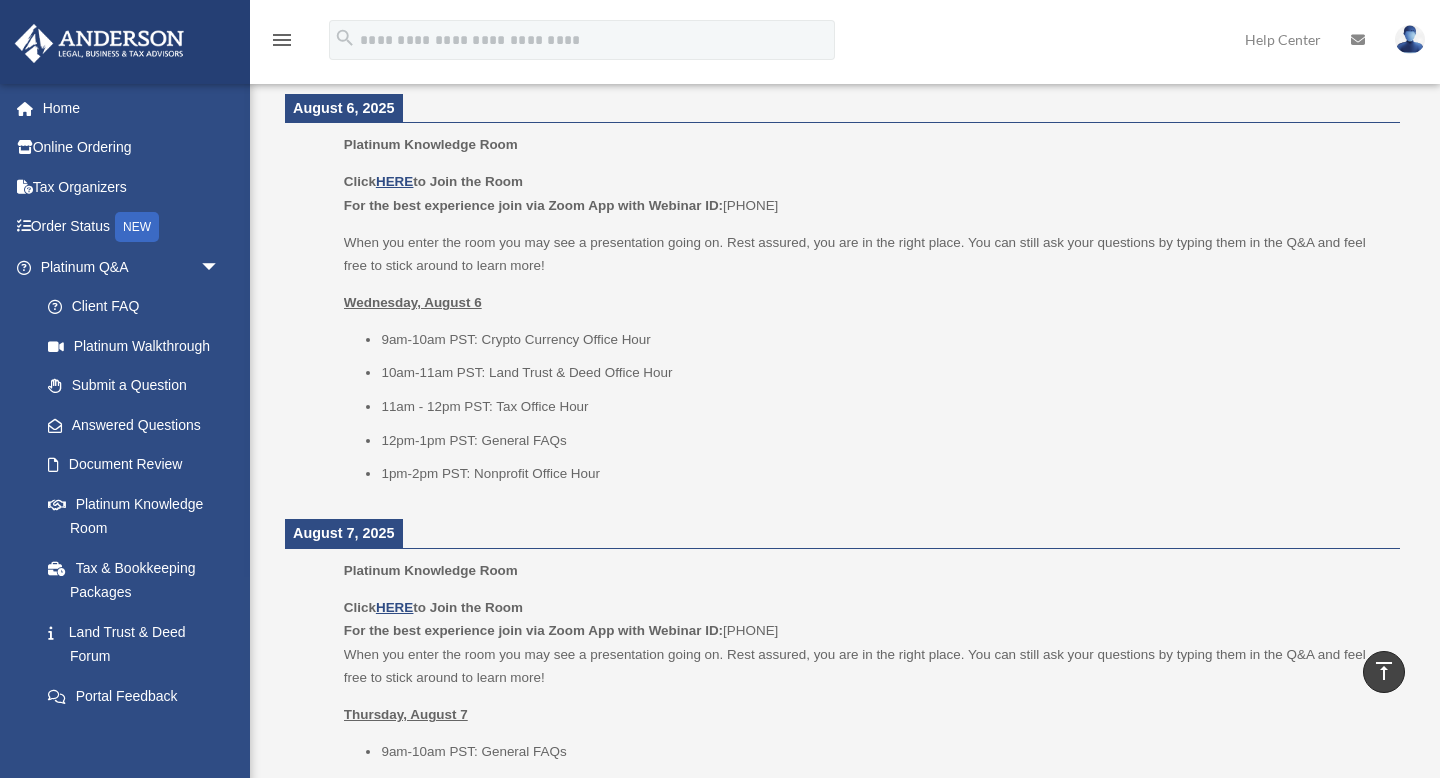 scroll, scrollTop: 1285, scrollLeft: 0, axis: vertical 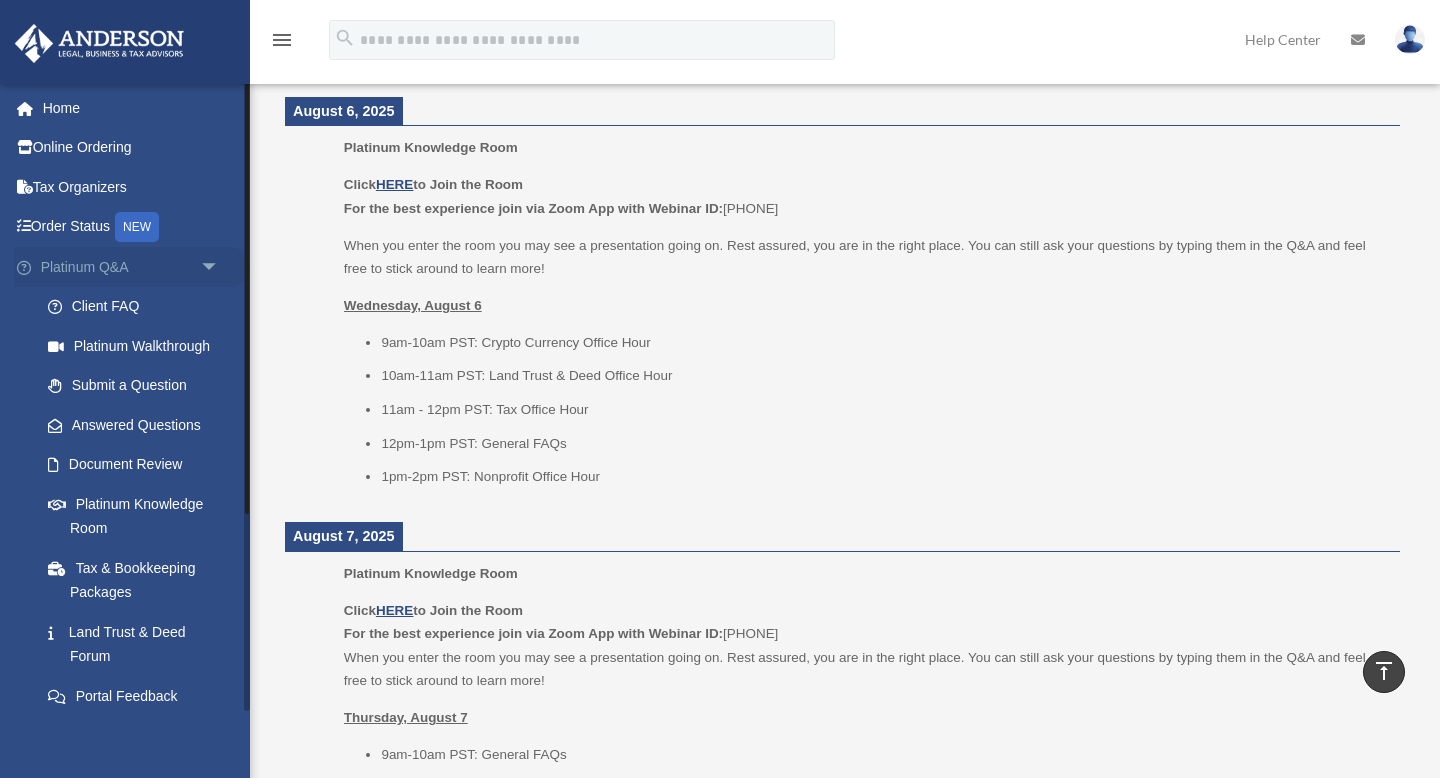 click on "Platinum Q&A arrow_drop_down" at bounding box center [132, 267] 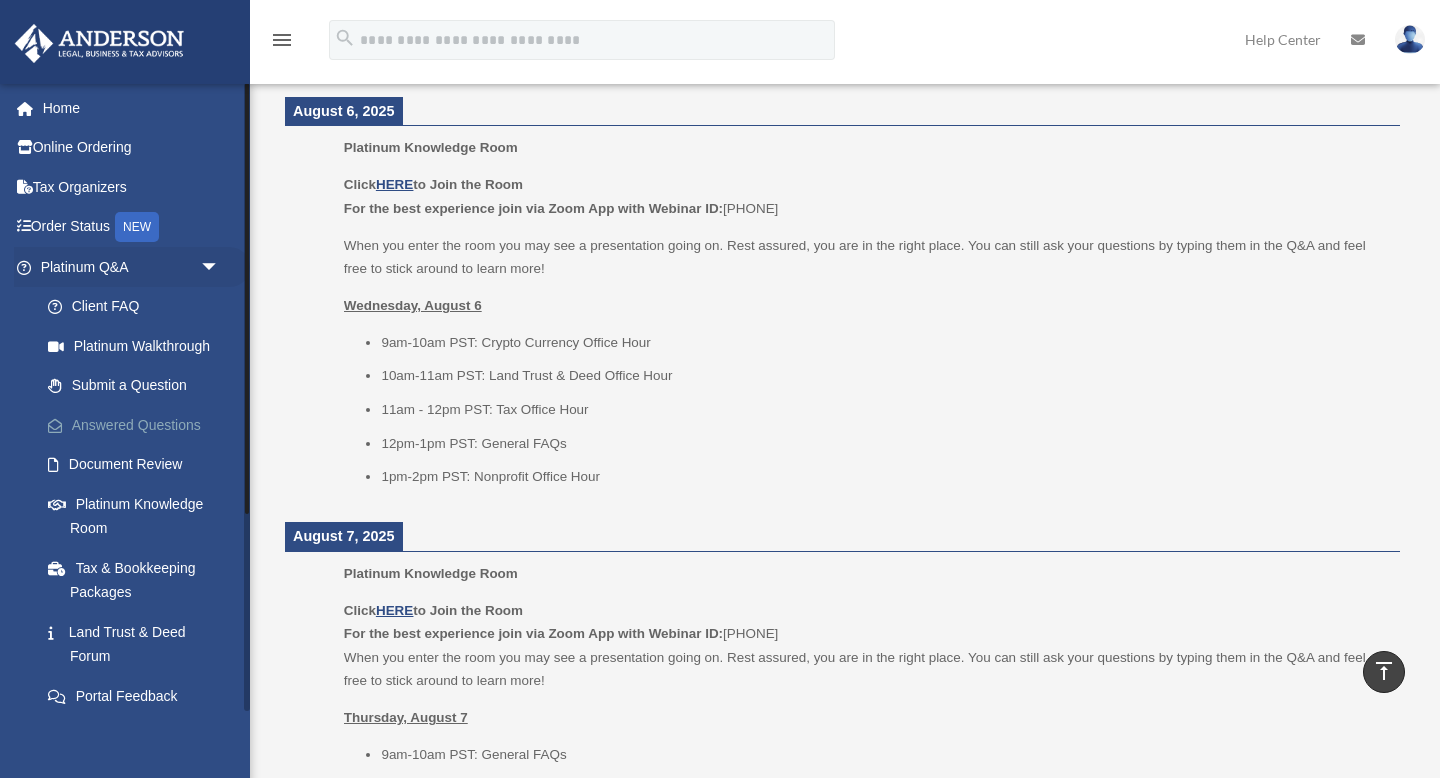 click on "Answered Questions" at bounding box center (139, 425) 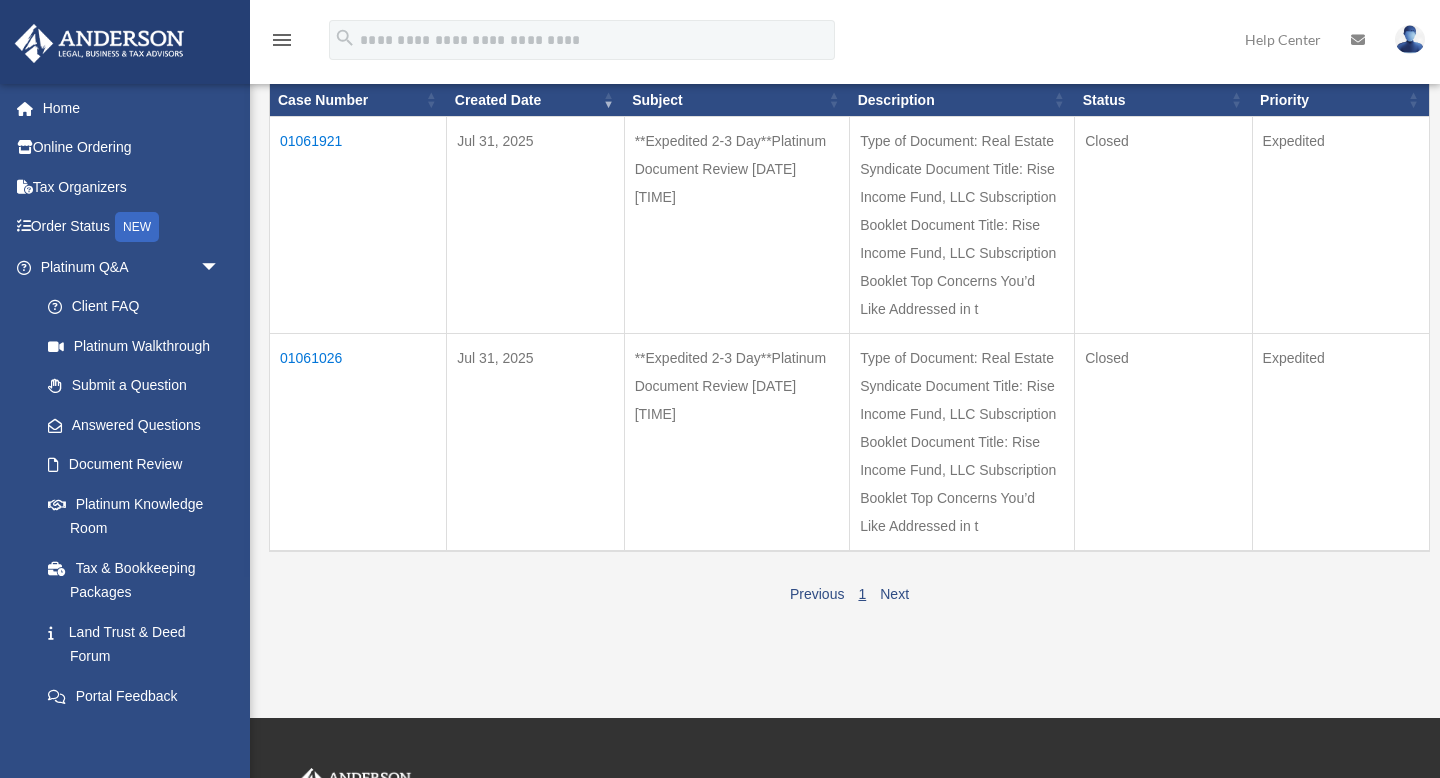 scroll, scrollTop: 281, scrollLeft: 0, axis: vertical 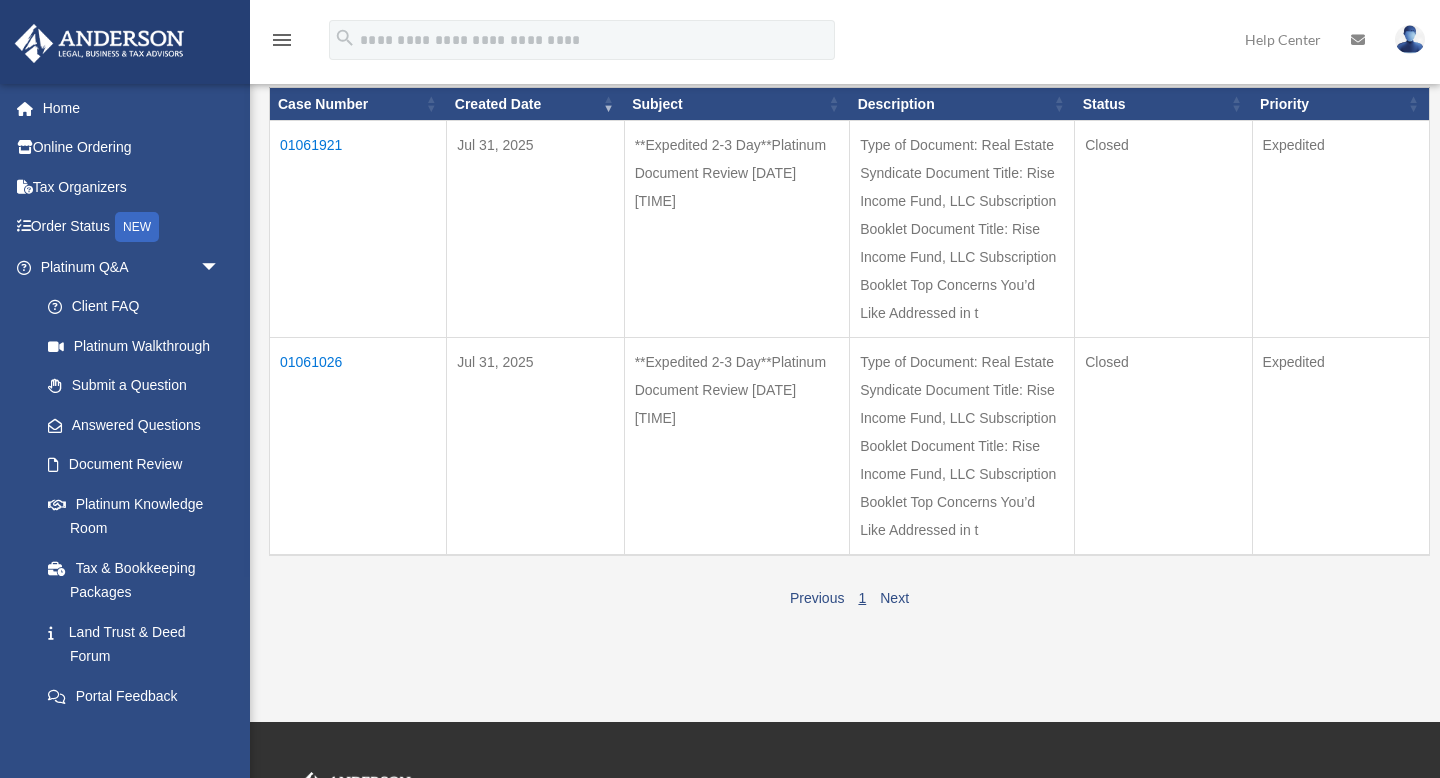 click on "01061026" at bounding box center (358, 447) 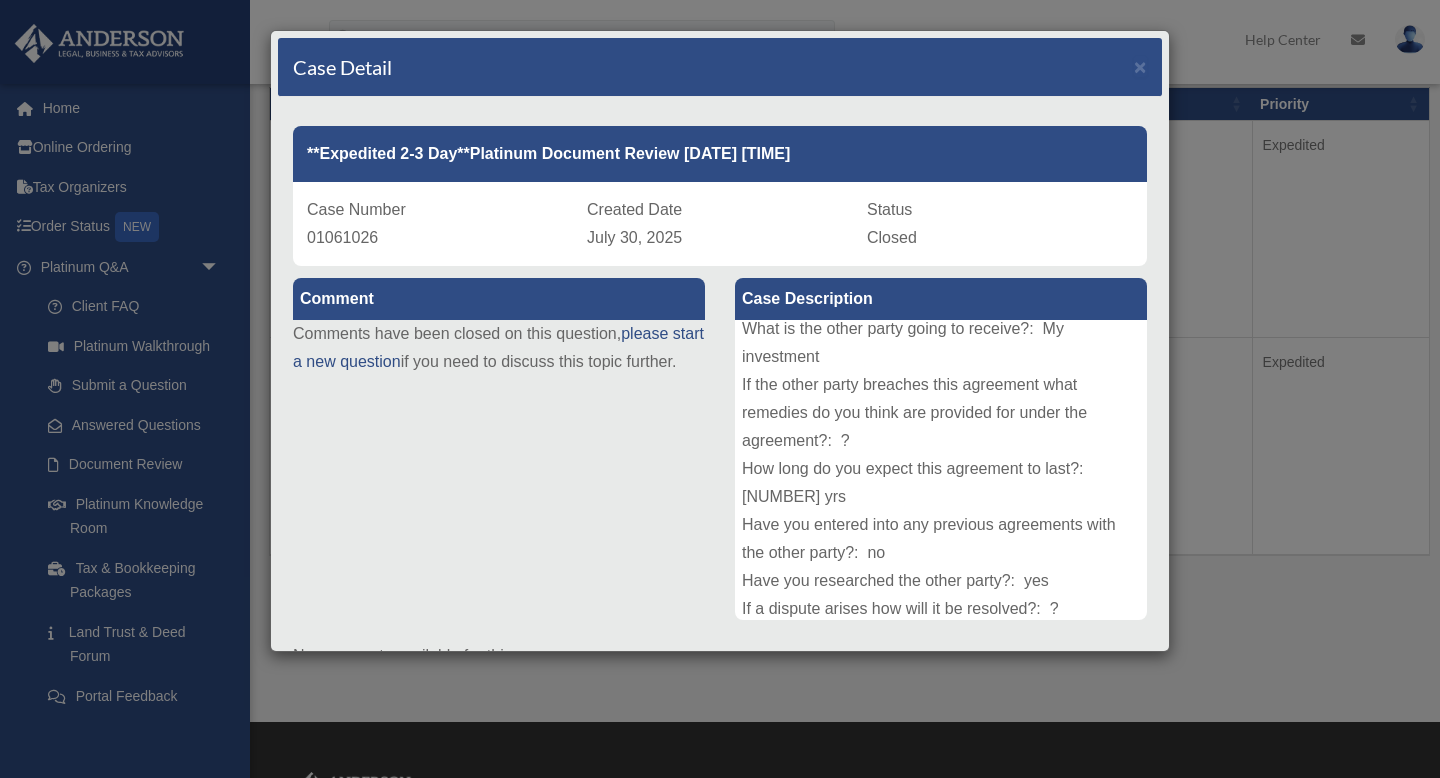 scroll, scrollTop: 330, scrollLeft: 0, axis: vertical 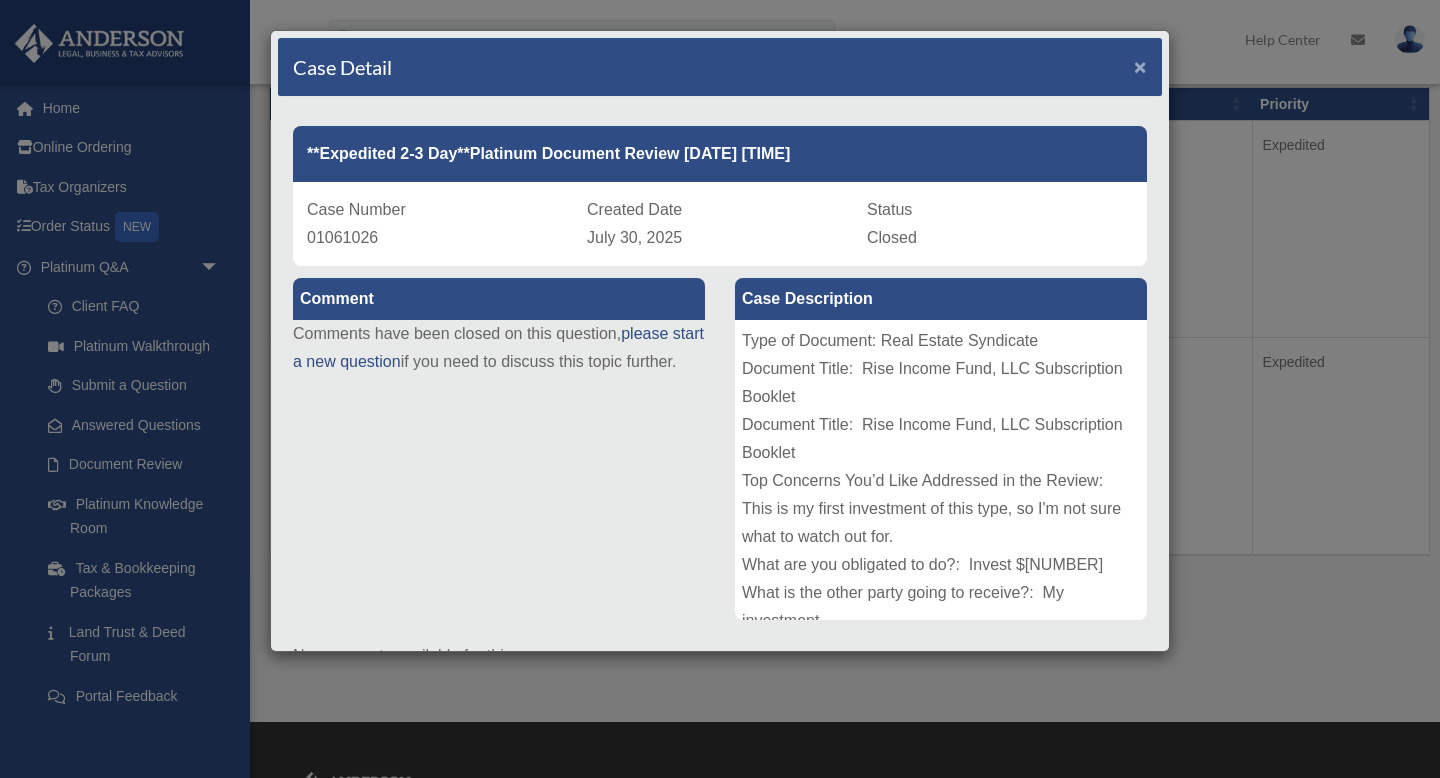 click on "×" at bounding box center [1140, 66] 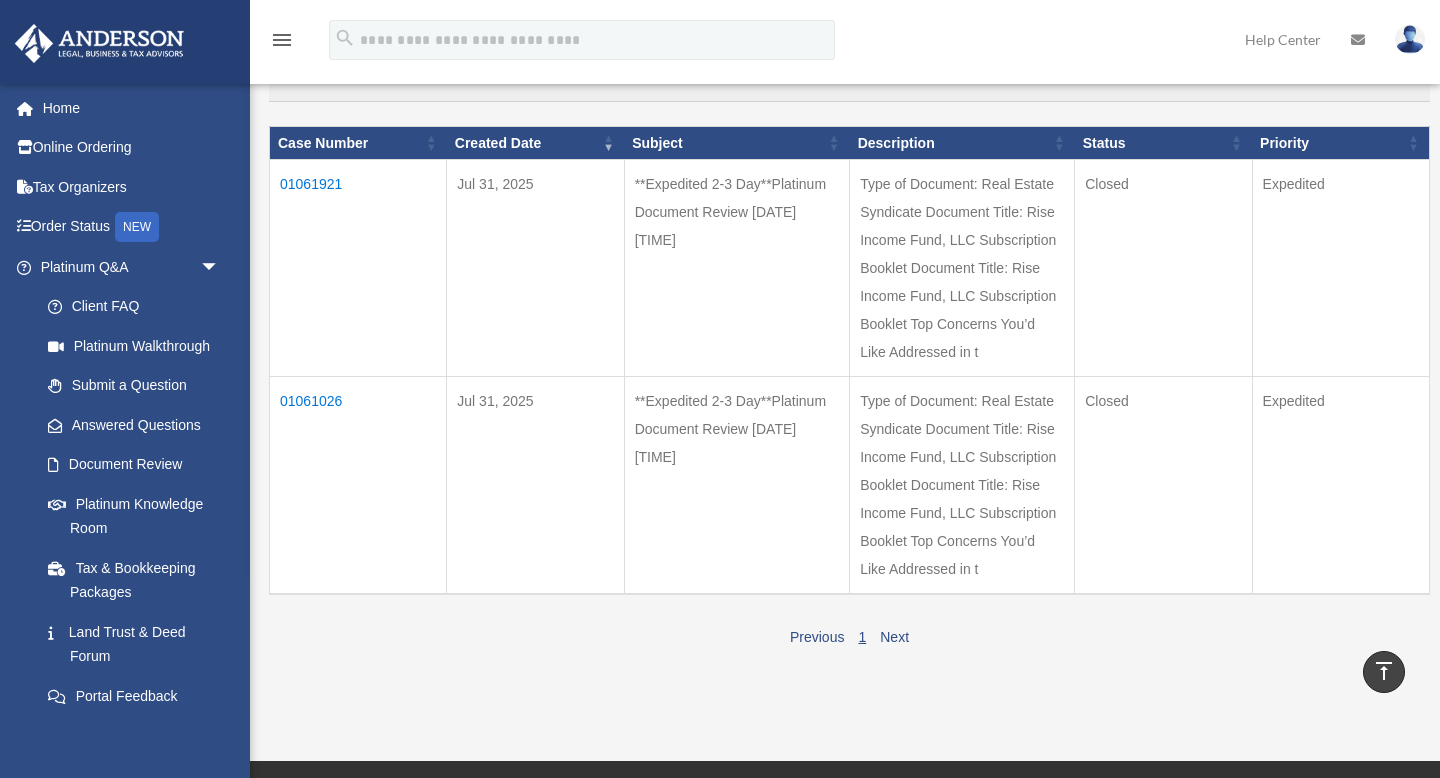 scroll, scrollTop: 0, scrollLeft: 0, axis: both 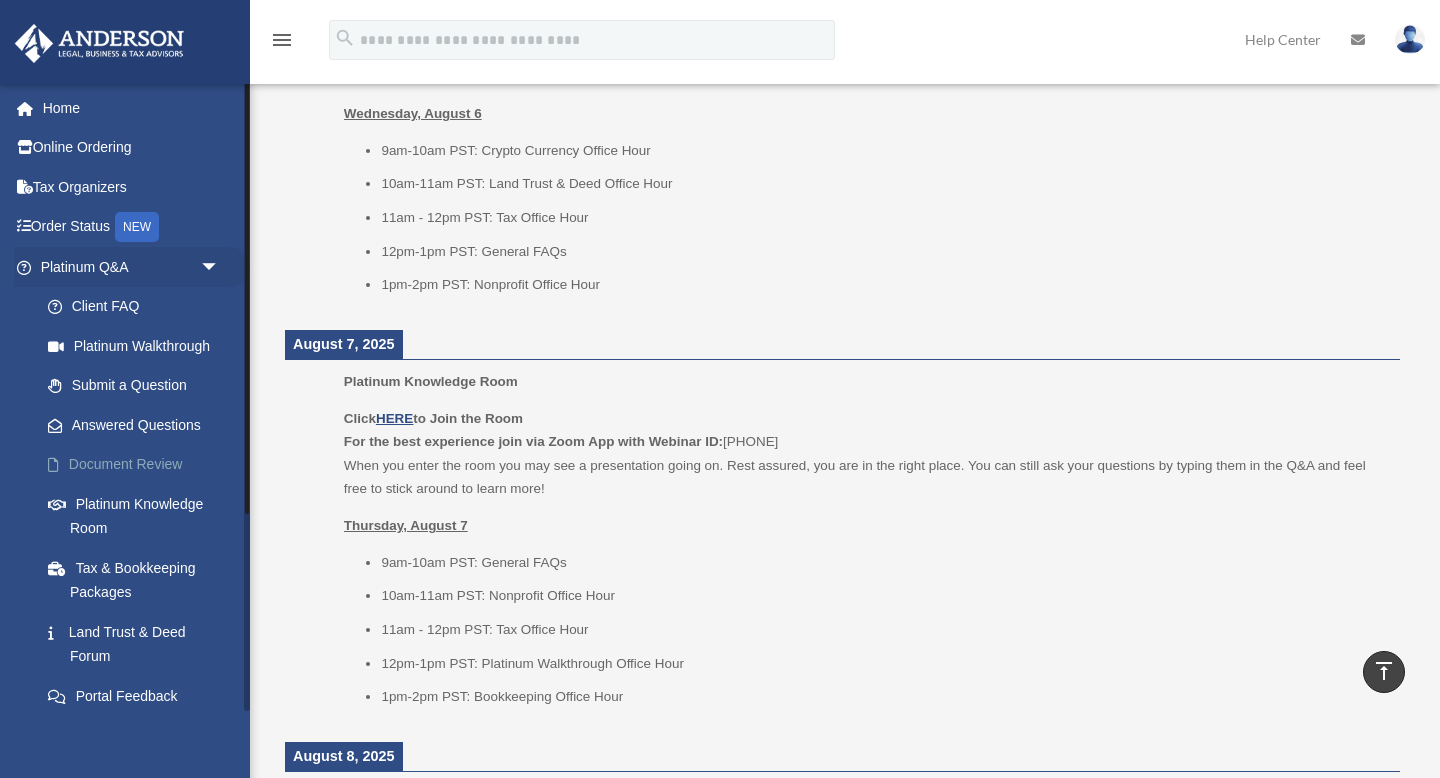 click on "Document Review" at bounding box center [139, 465] 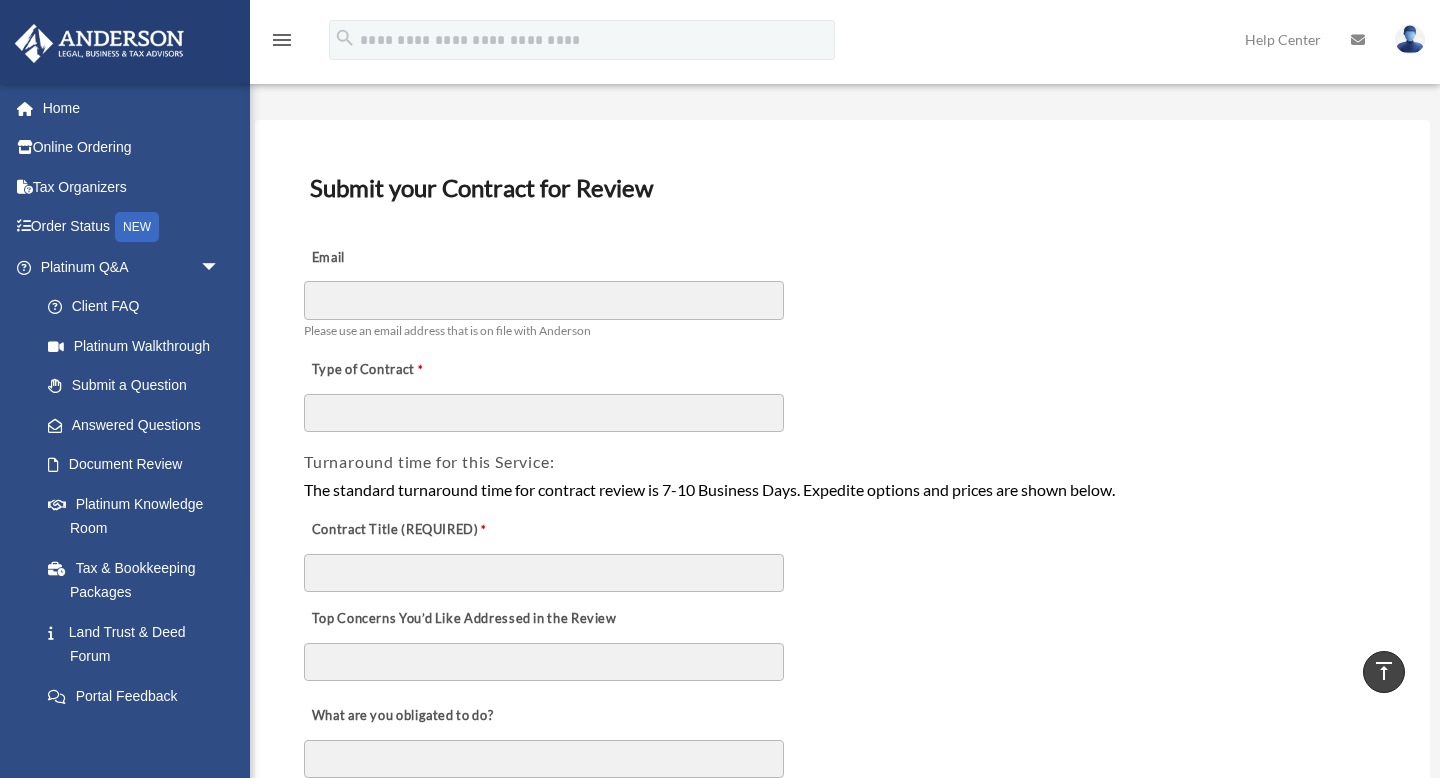 scroll, scrollTop: 0, scrollLeft: 0, axis: both 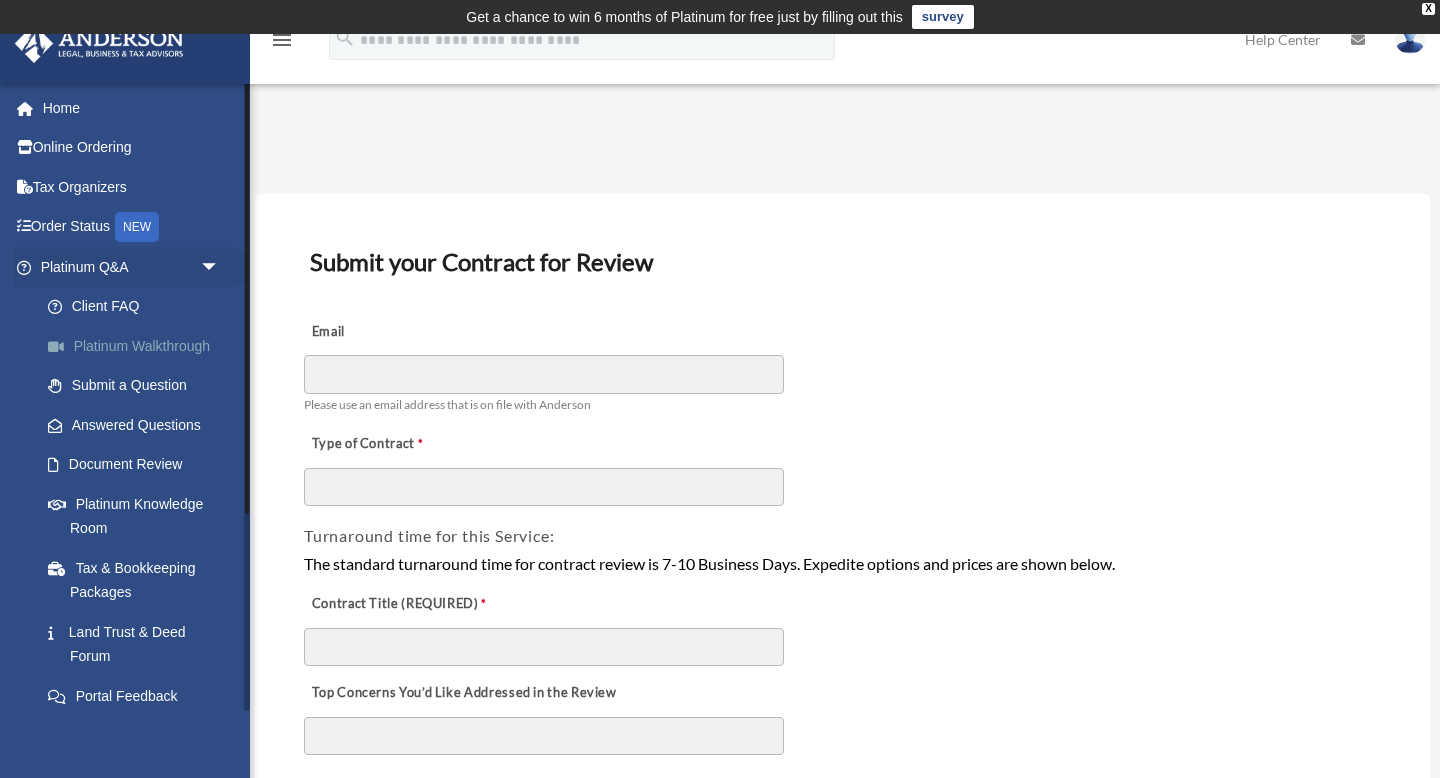 click on "Platinum Walkthrough" at bounding box center (139, 346) 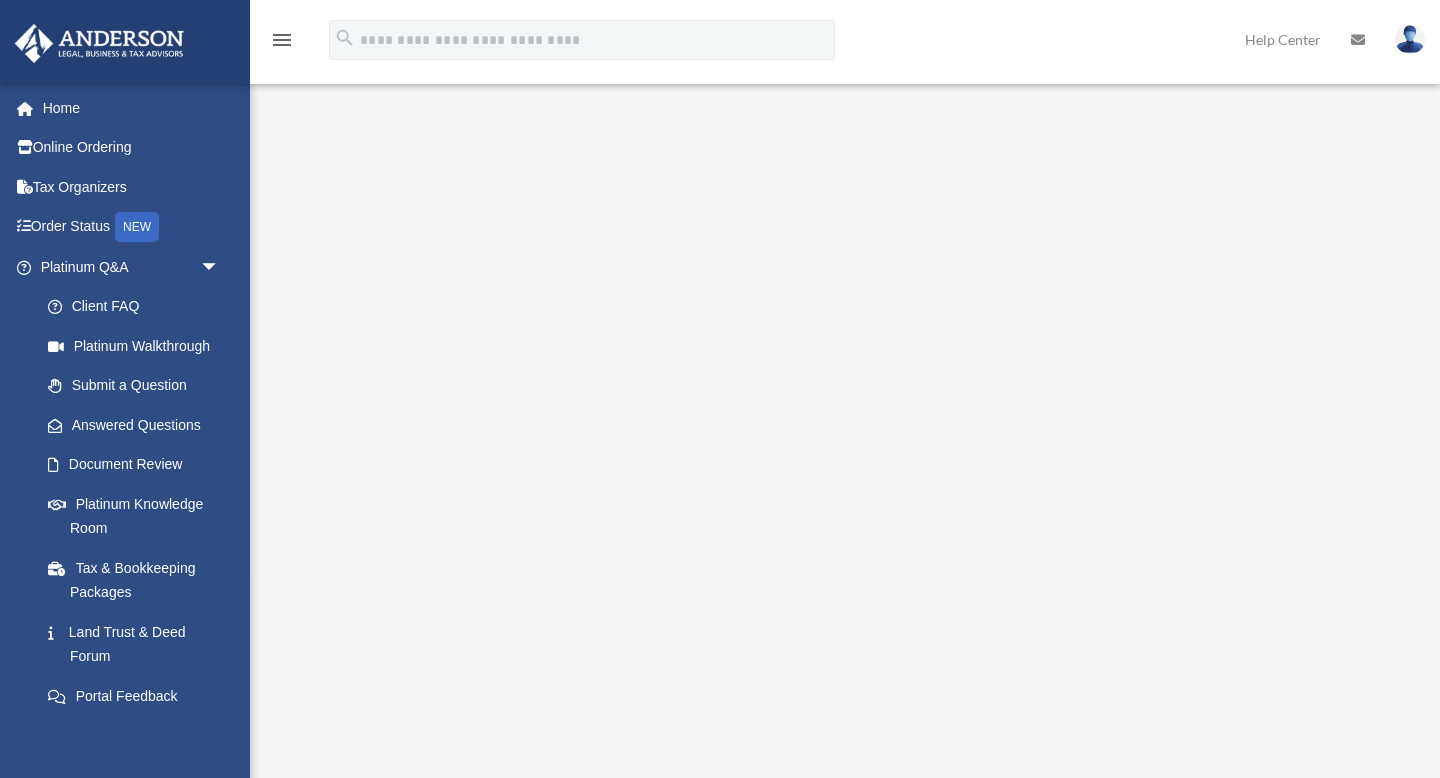 scroll, scrollTop: 0, scrollLeft: 0, axis: both 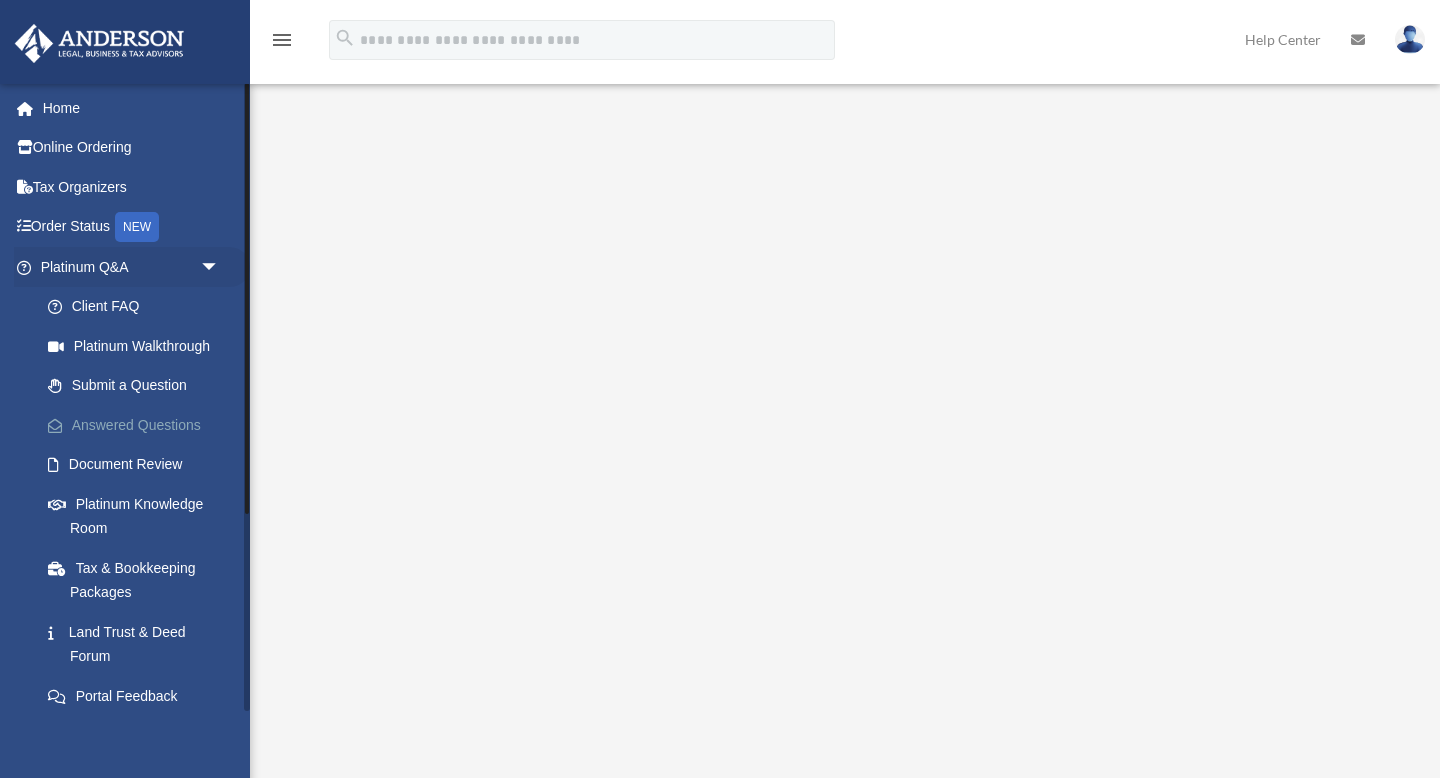 click on "Answered Questions" at bounding box center [139, 425] 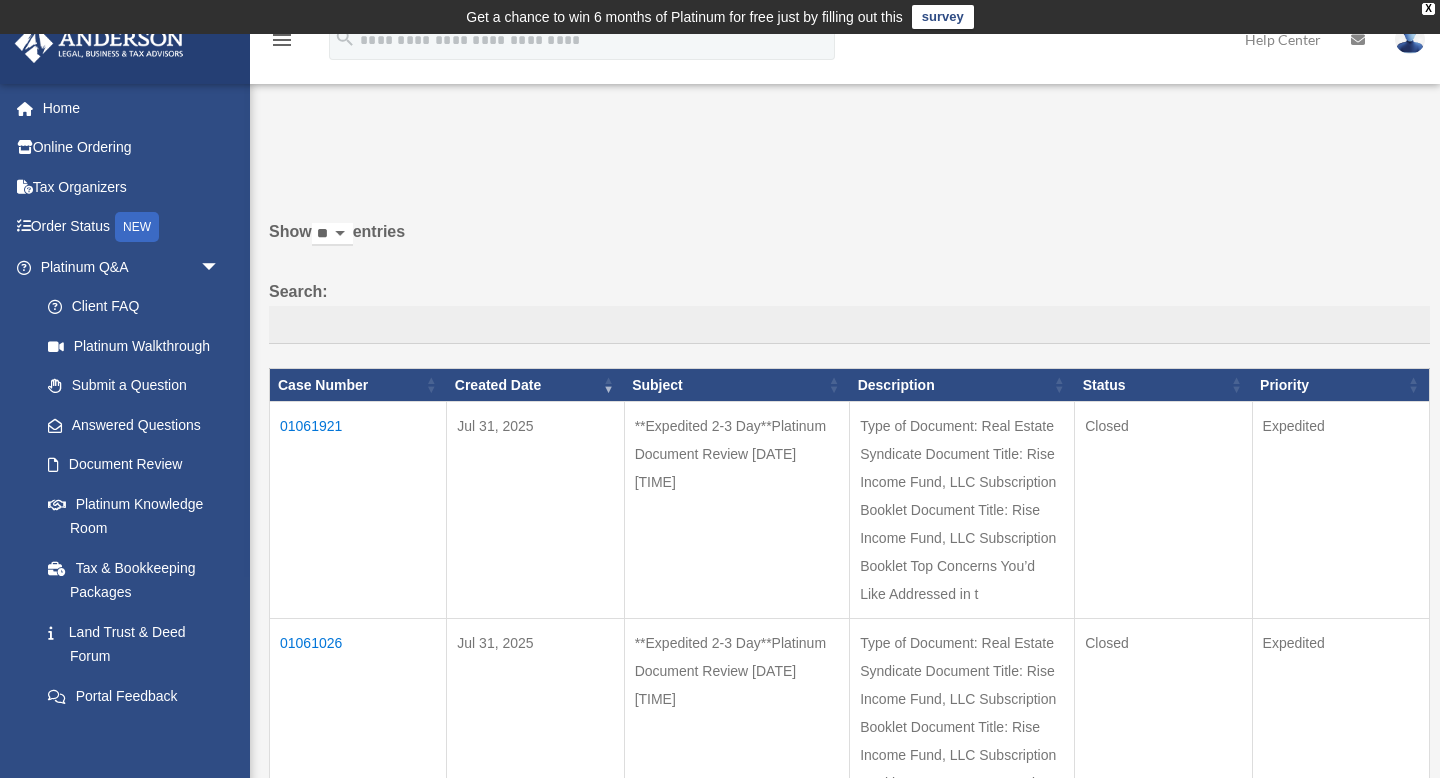scroll, scrollTop: 0, scrollLeft: 0, axis: both 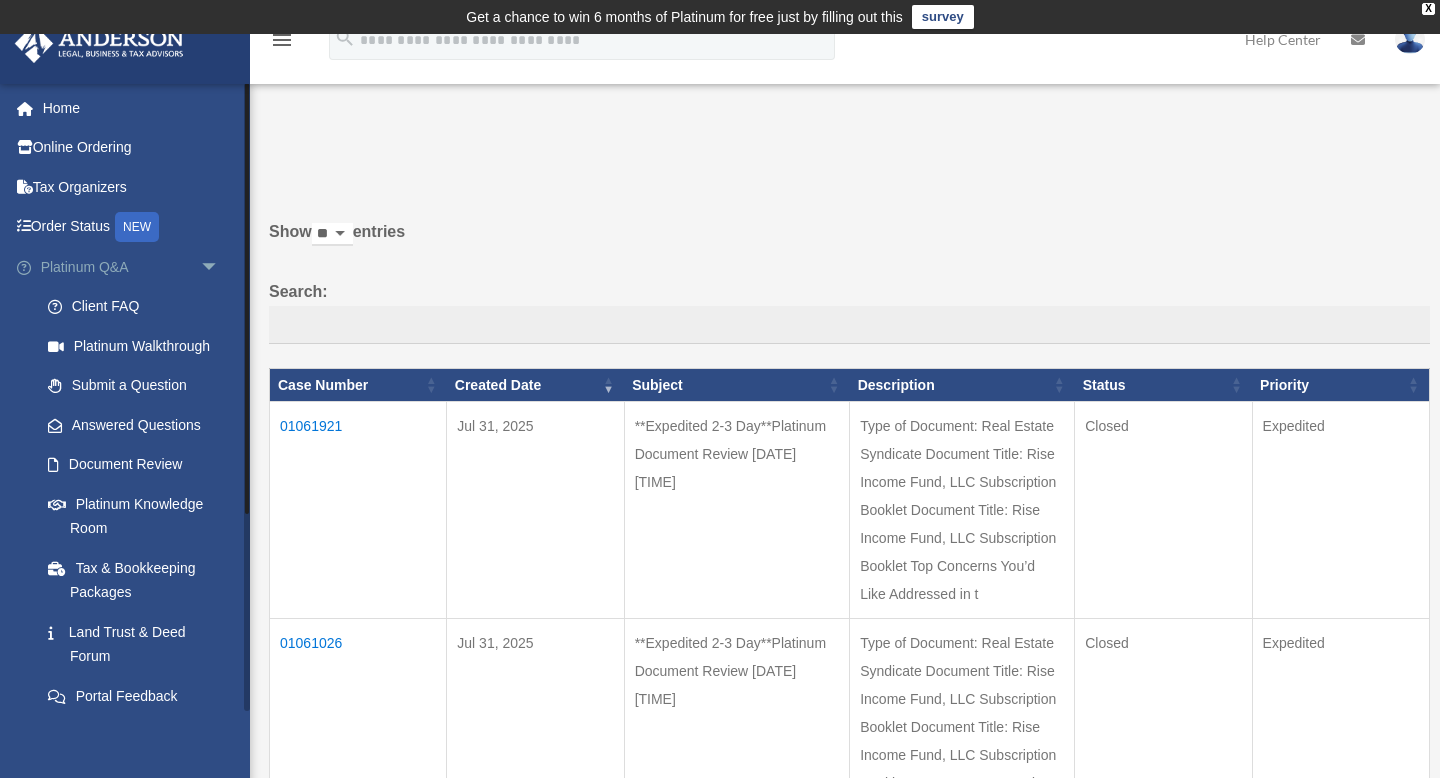 click on "Platinum Q&A arrow_drop_down" at bounding box center (132, 267) 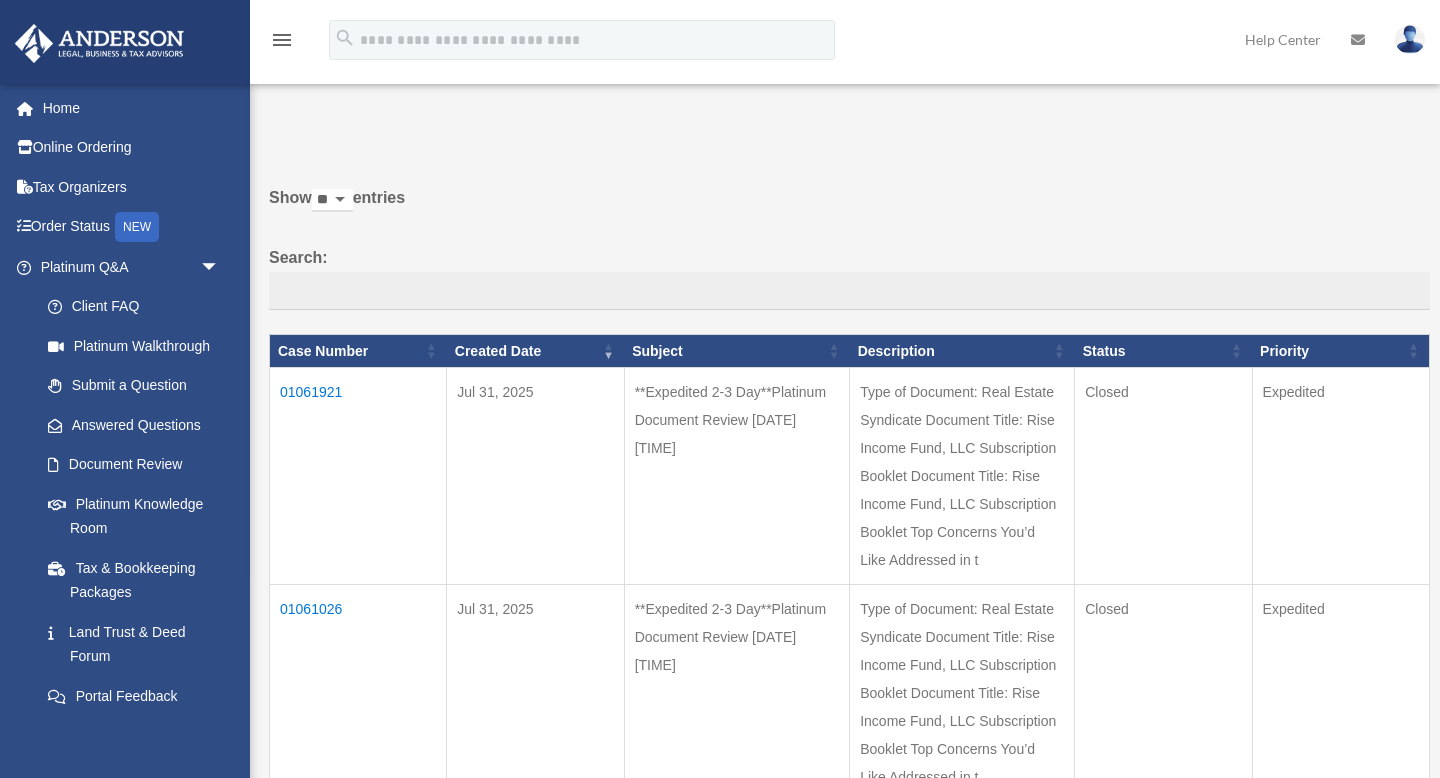 scroll, scrollTop: 0, scrollLeft: 0, axis: both 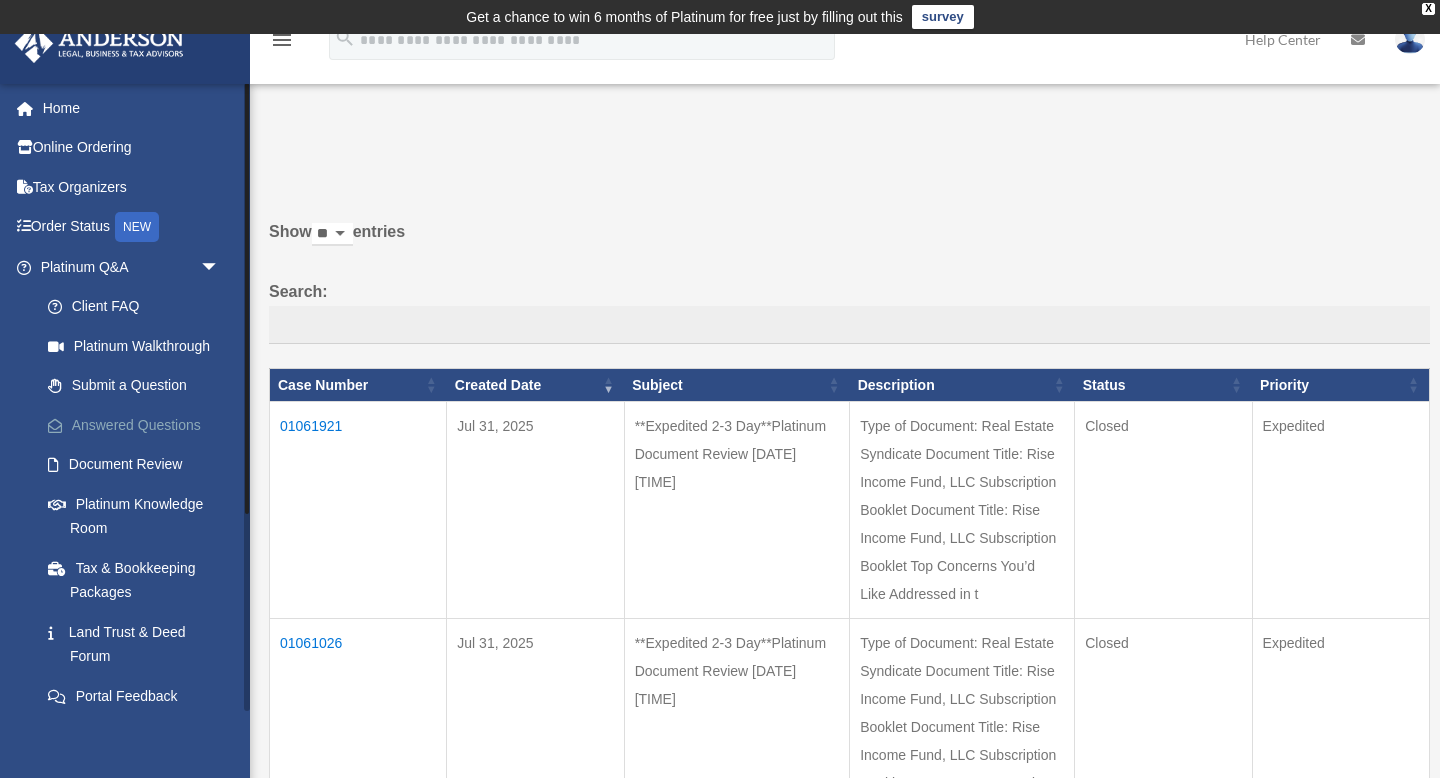 click on "Answered Questions" at bounding box center (139, 425) 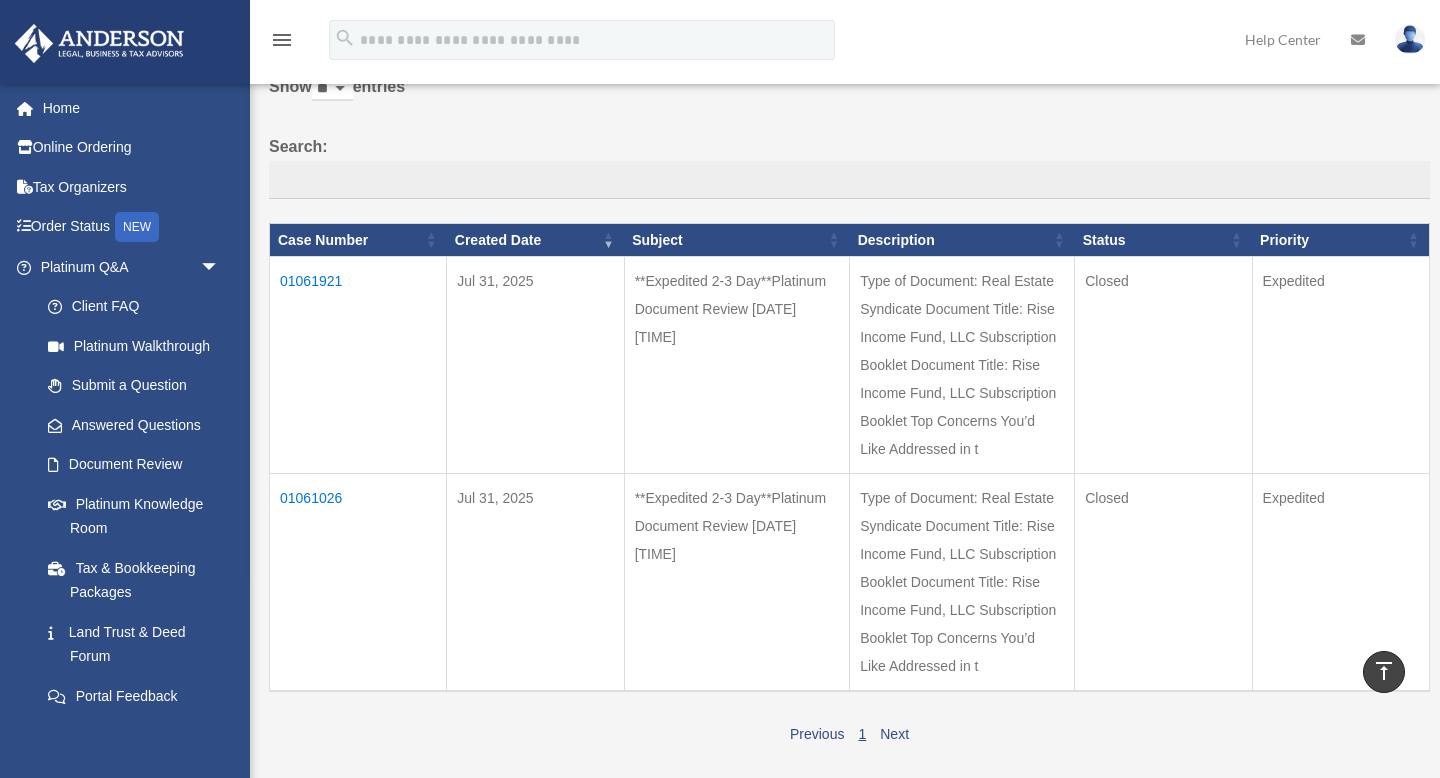 scroll, scrollTop: 132, scrollLeft: 0, axis: vertical 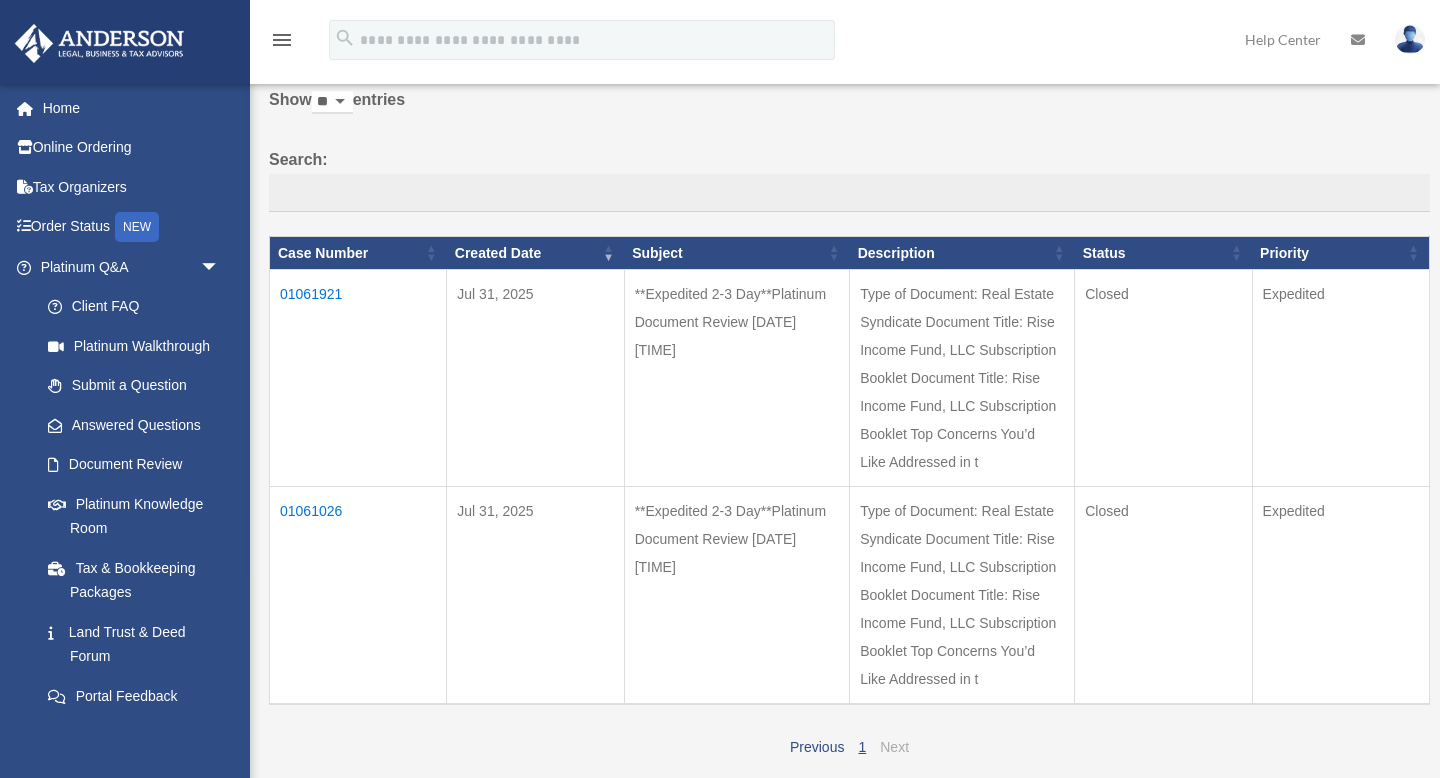 click on "Next" at bounding box center (894, 747) 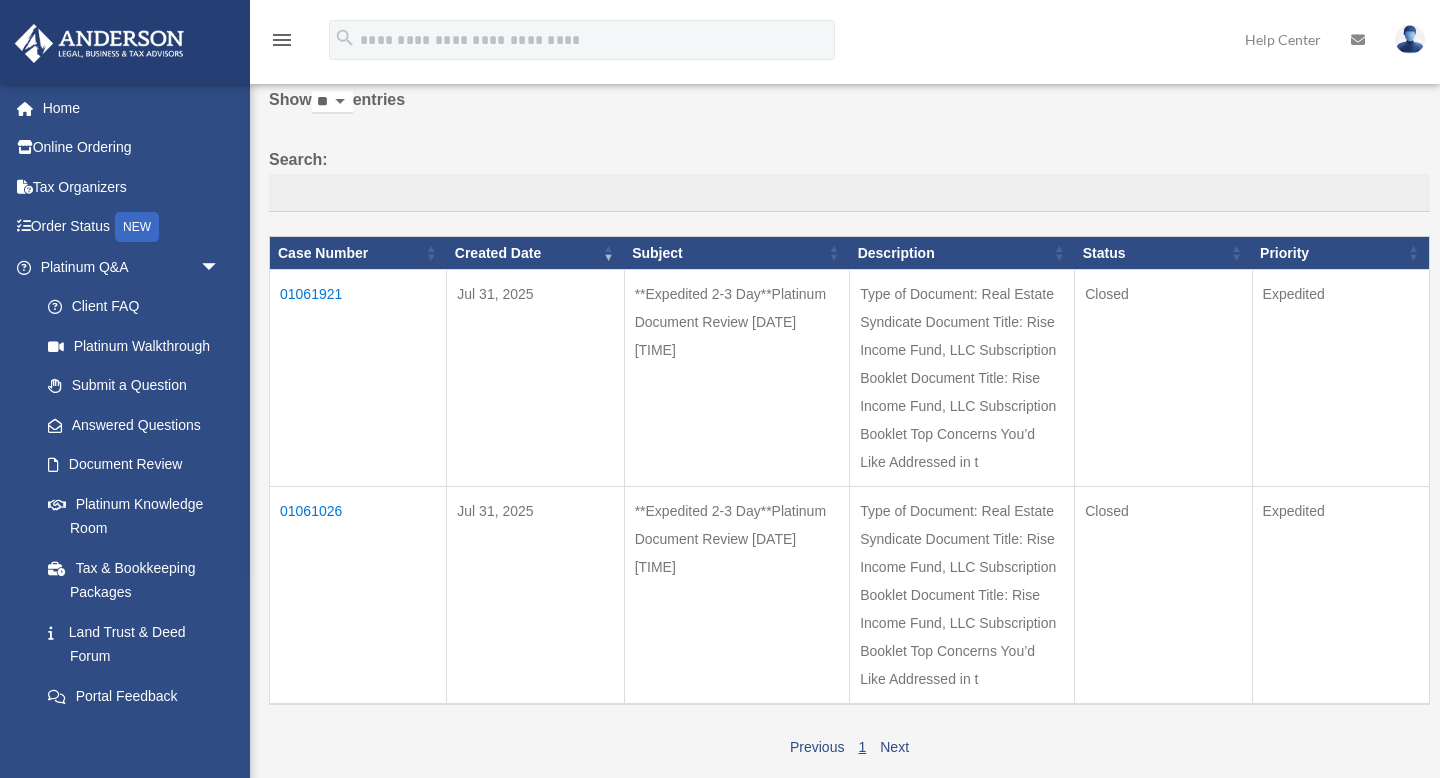 click on "01061921" at bounding box center [358, 378] 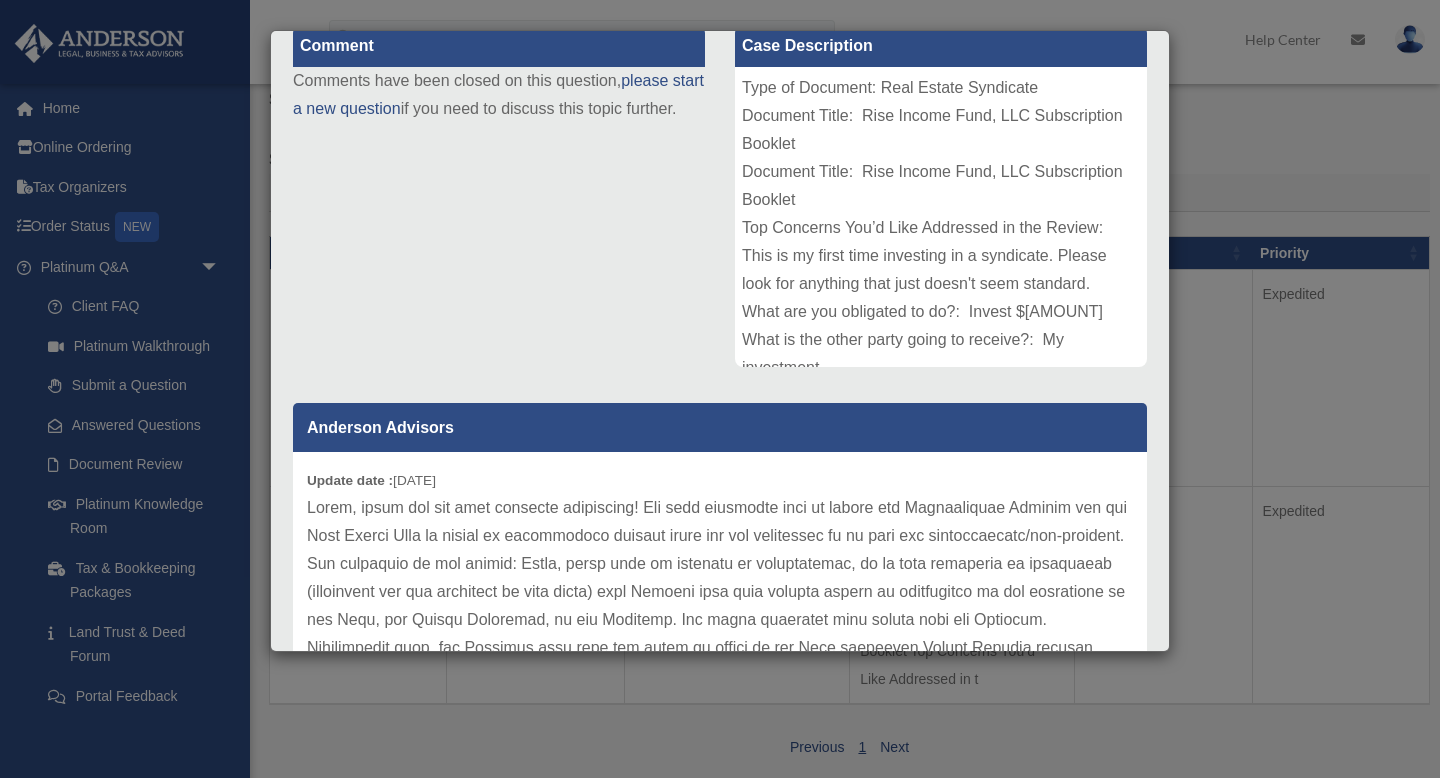 scroll, scrollTop: 255, scrollLeft: 0, axis: vertical 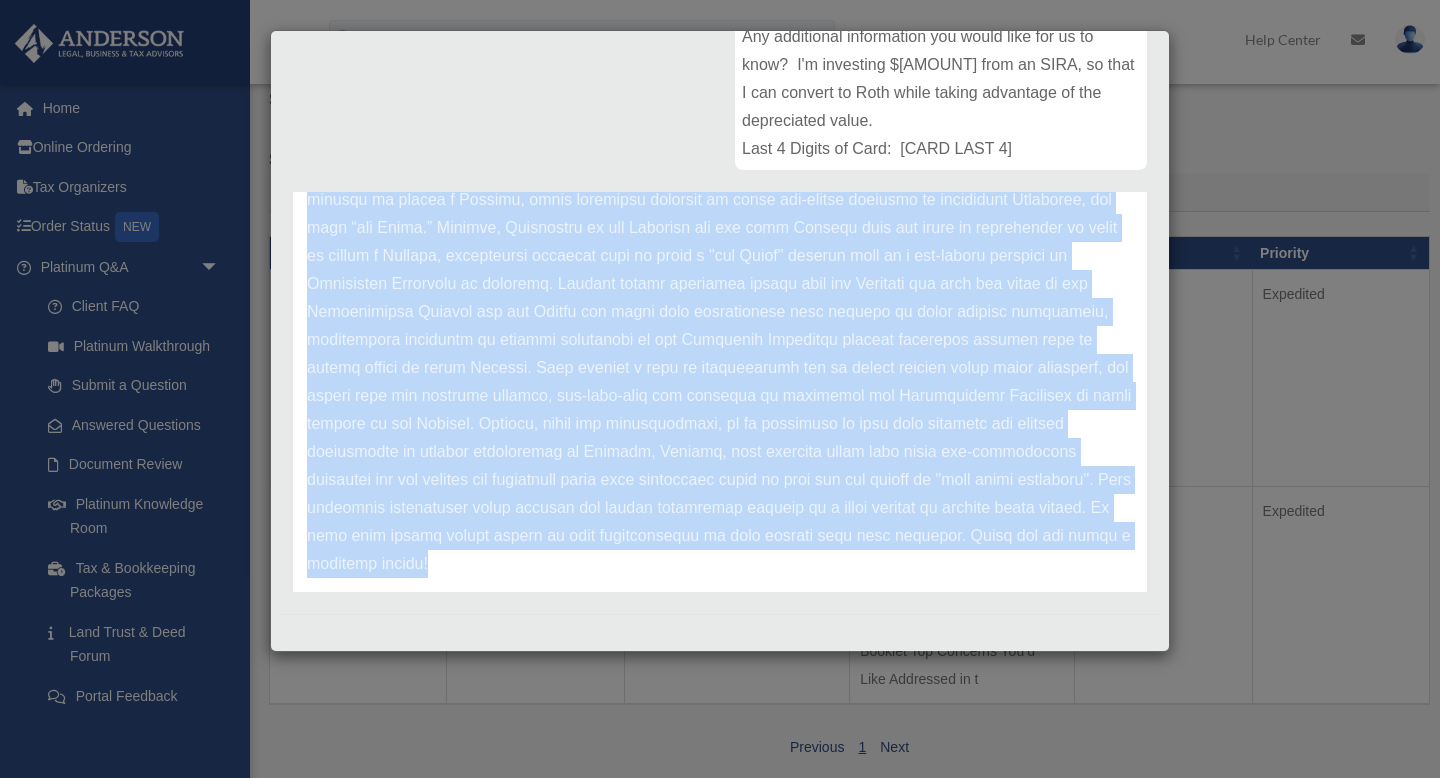 drag, startPoint x: 311, startPoint y: 363, endPoint x: 590, endPoint y: 658, distance: 406.03696 